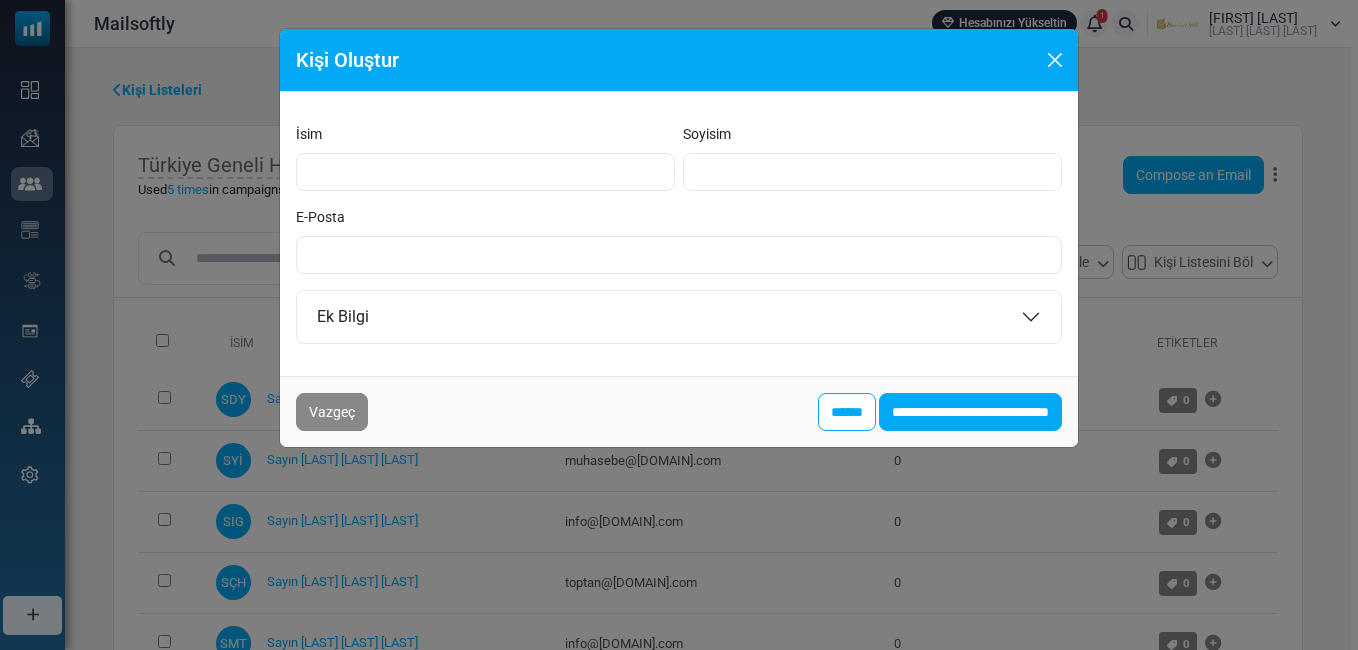 scroll, scrollTop: 0, scrollLeft: 0, axis: both 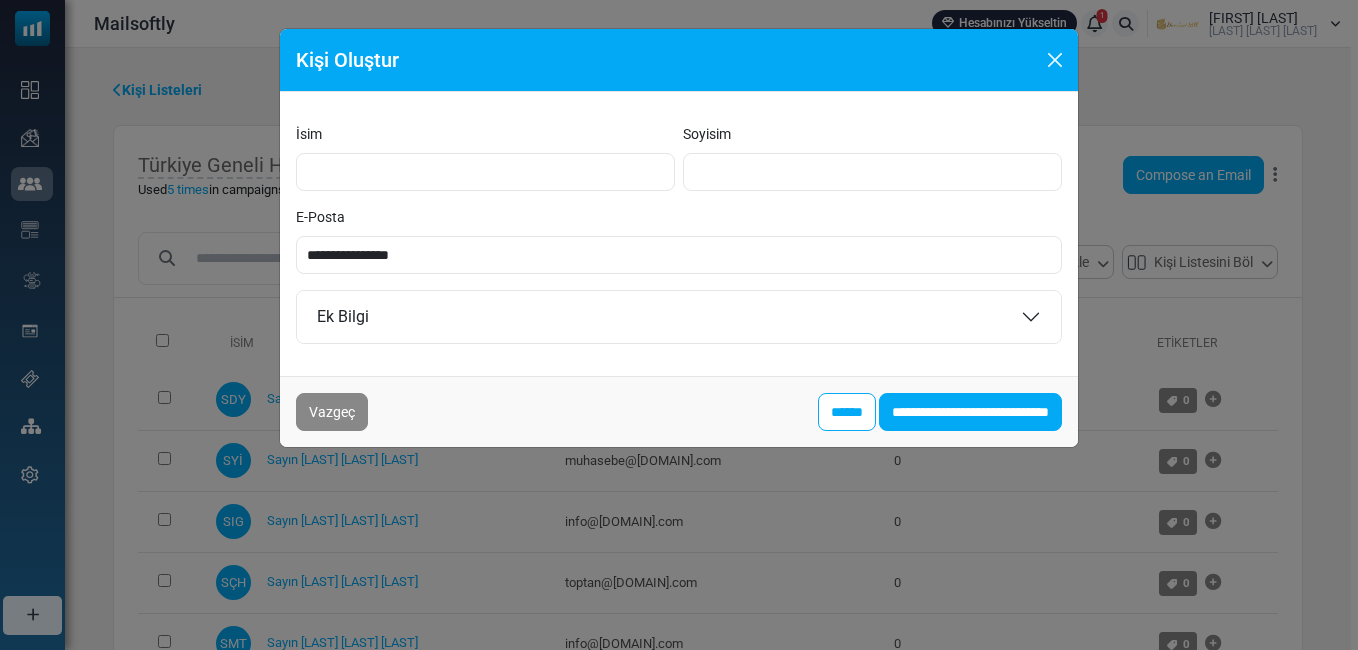 click on "**********" at bounding box center [679, 255] 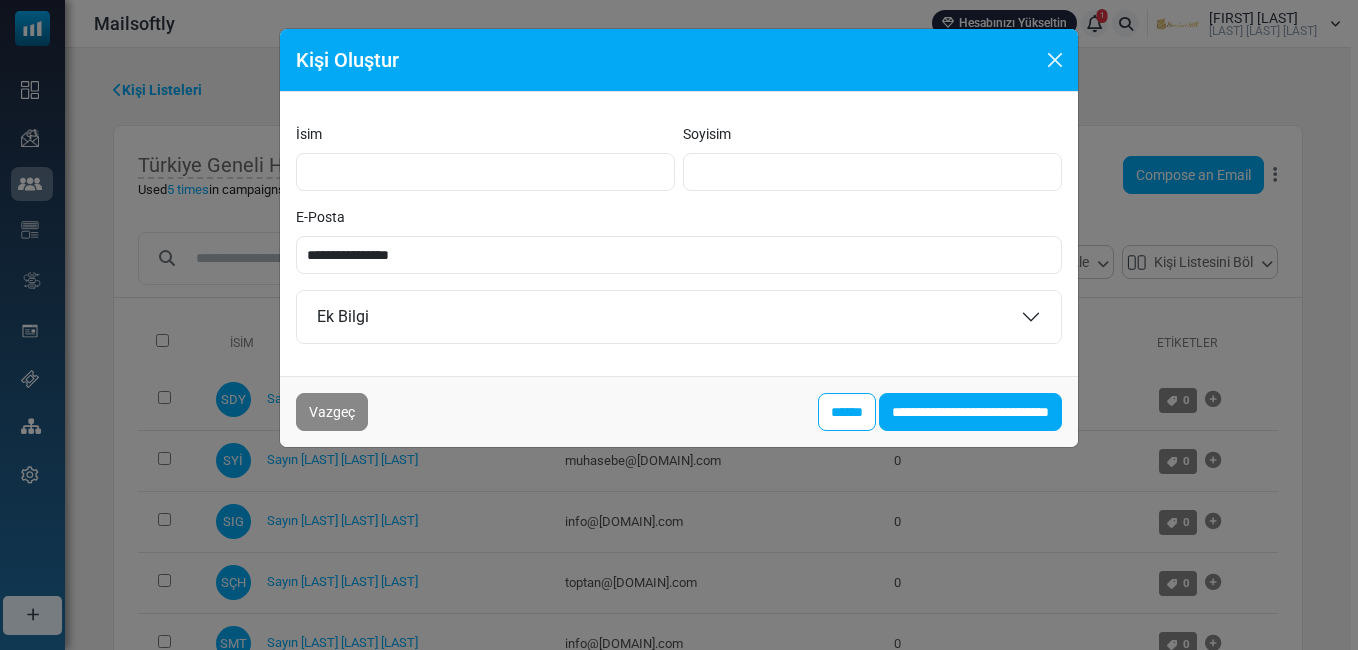 type on "**********" 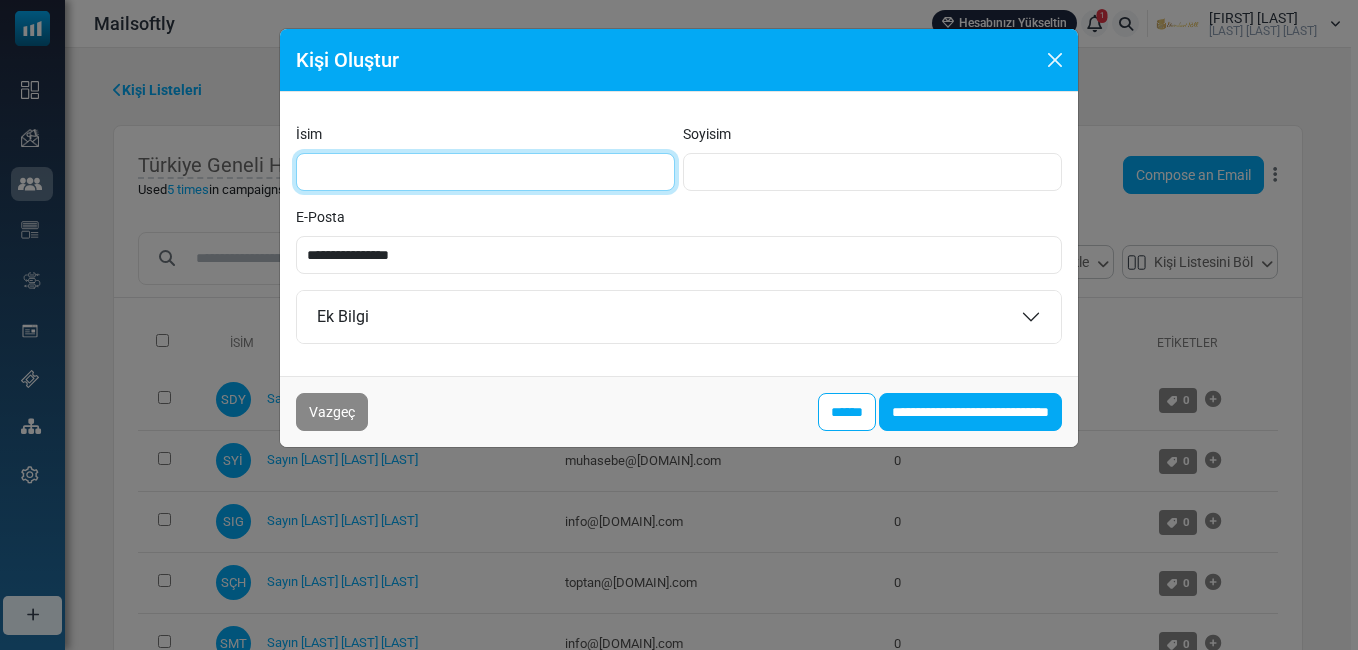 click on "İsim" at bounding box center (485, 172) 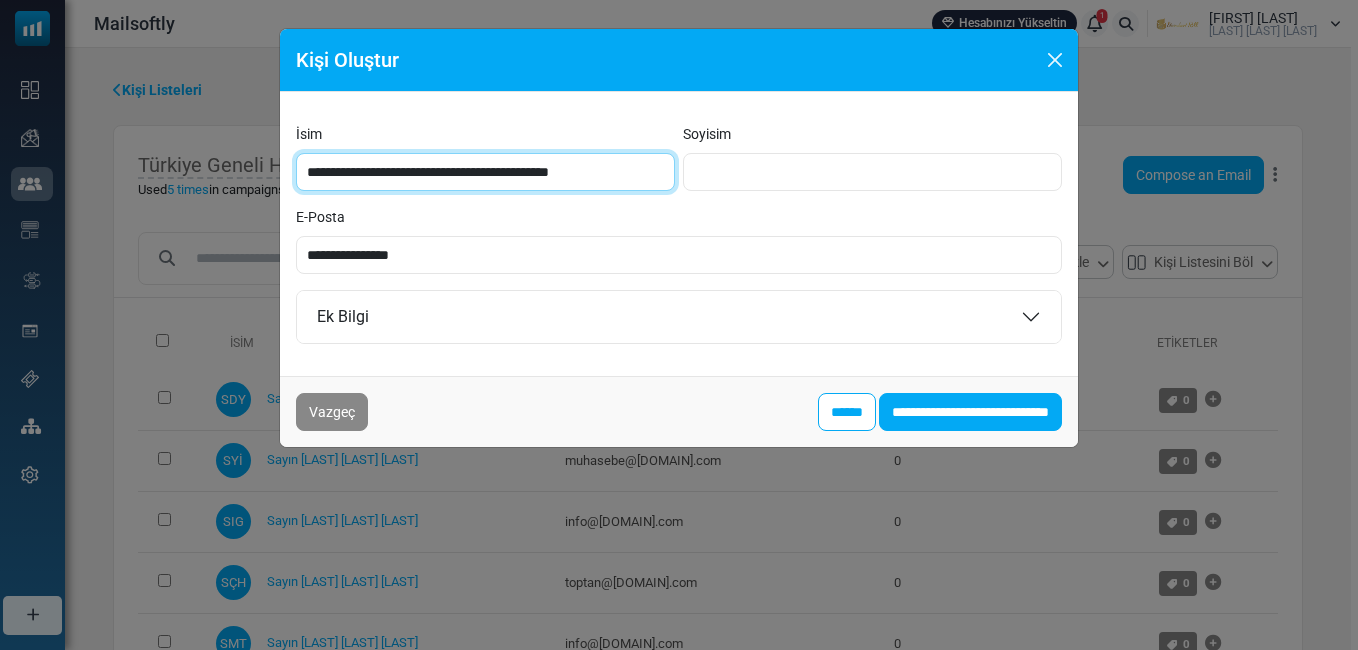 drag, startPoint x: 430, startPoint y: 170, endPoint x: 443, endPoint y: 173, distance: 13.341664 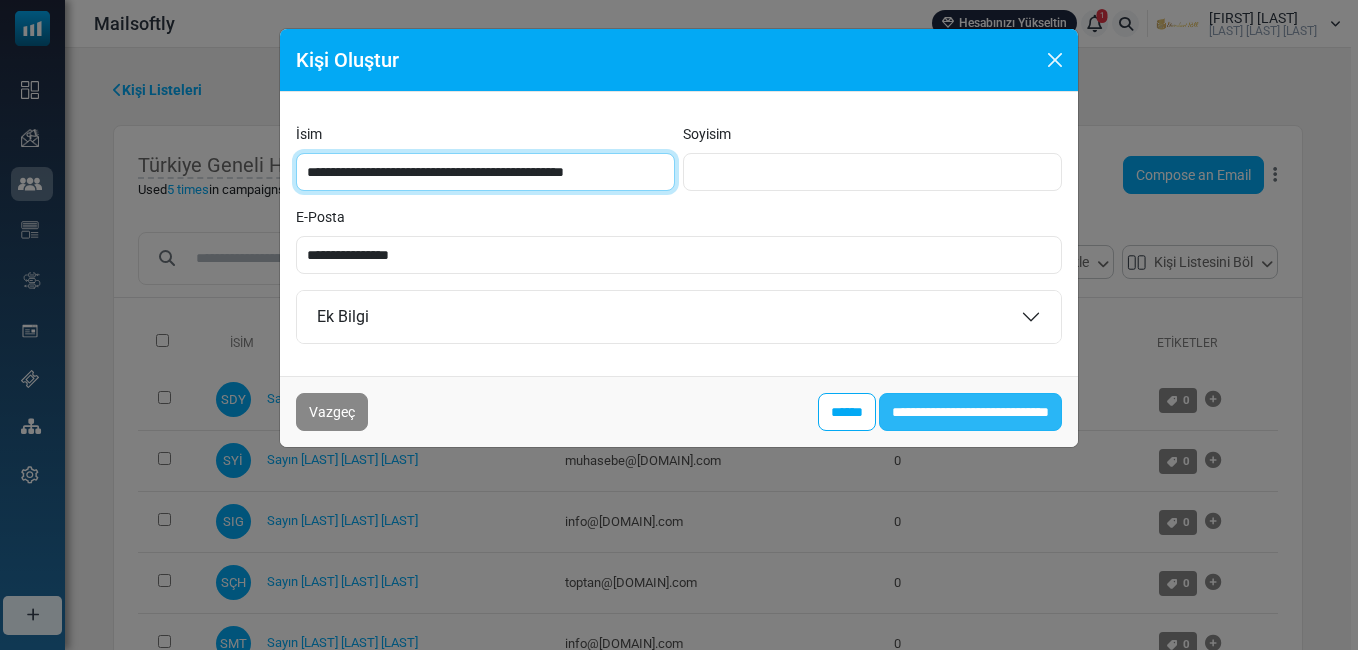 type on "**********" 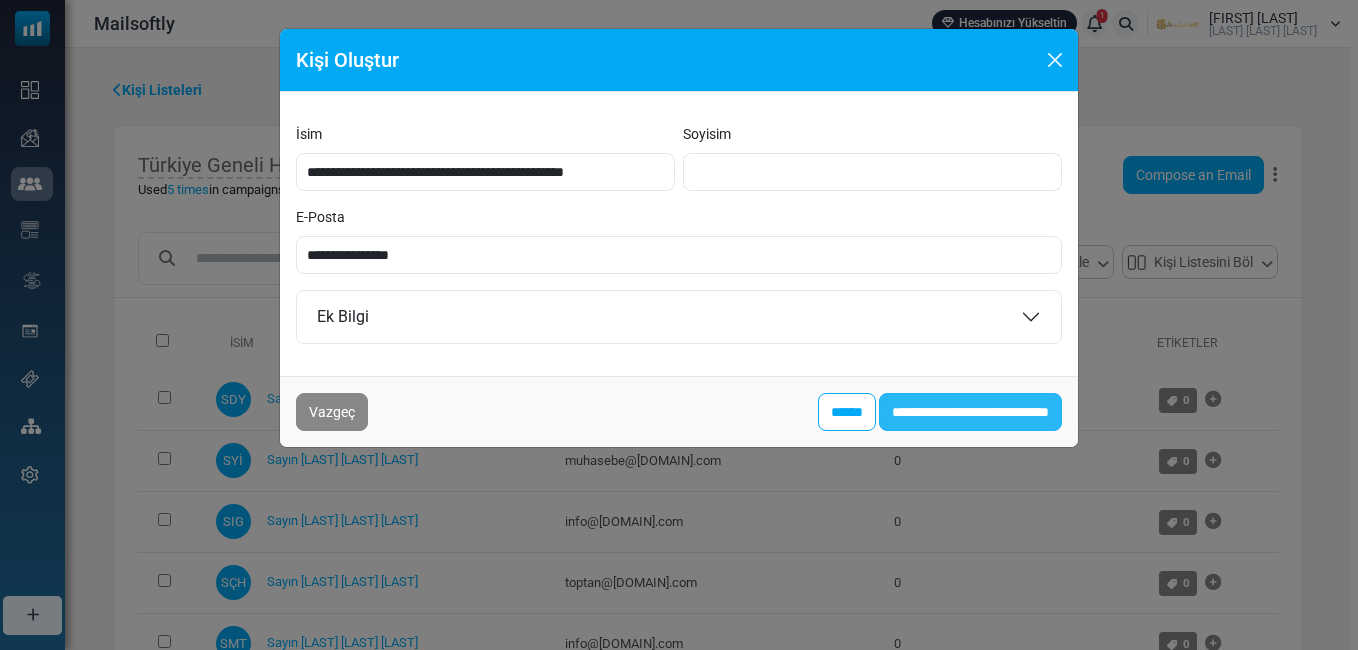 click on "**********" at bounding box center [970, 412] 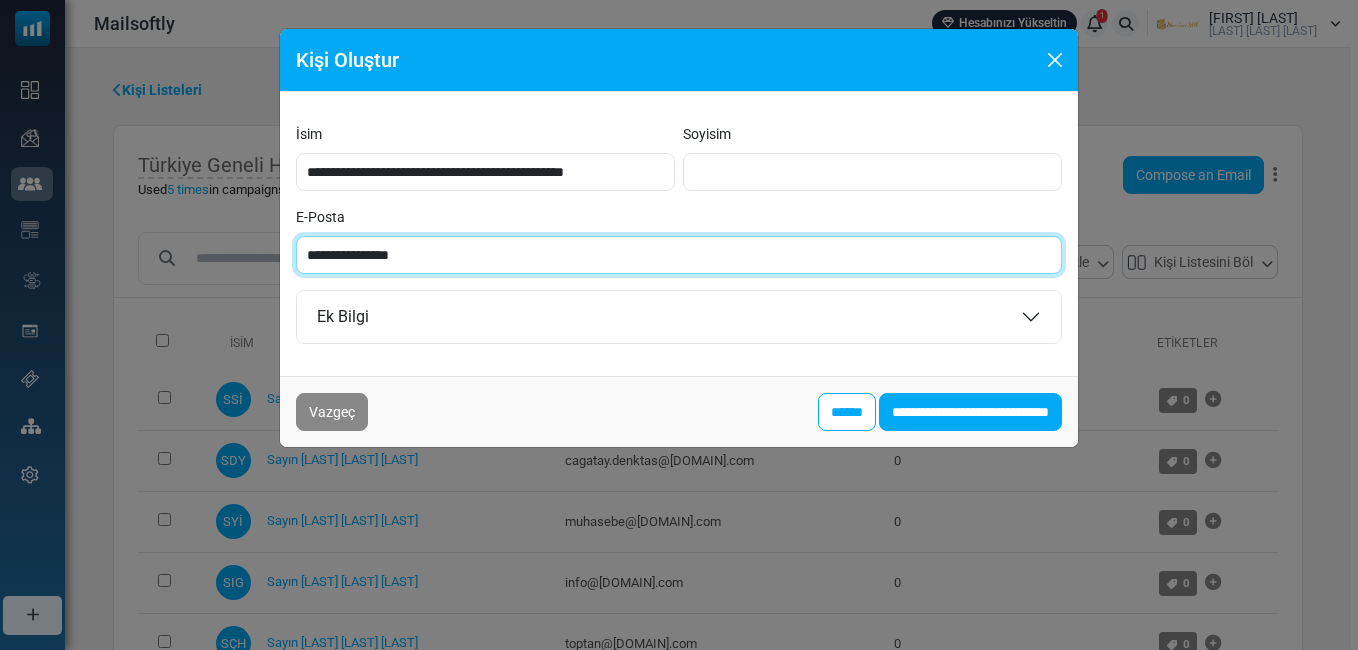 click on "**********" at bounding box center [679, 255] 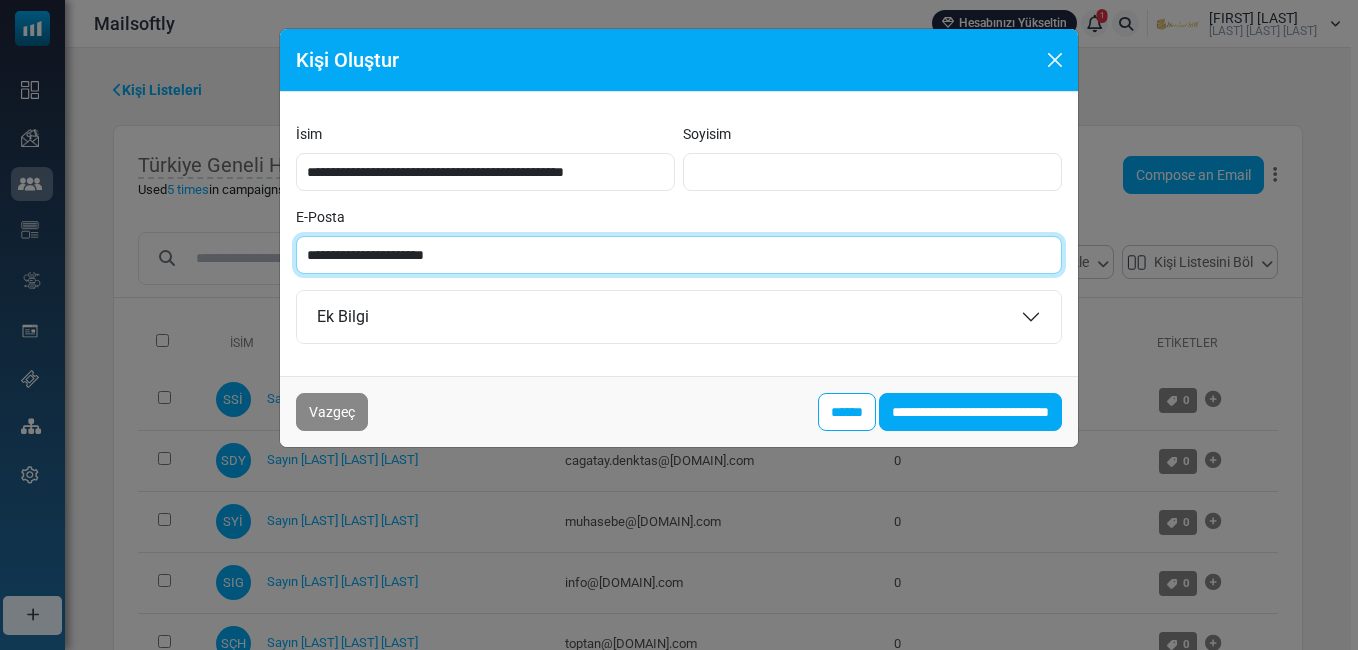 click on "**********" at bounding box center [679, 255] 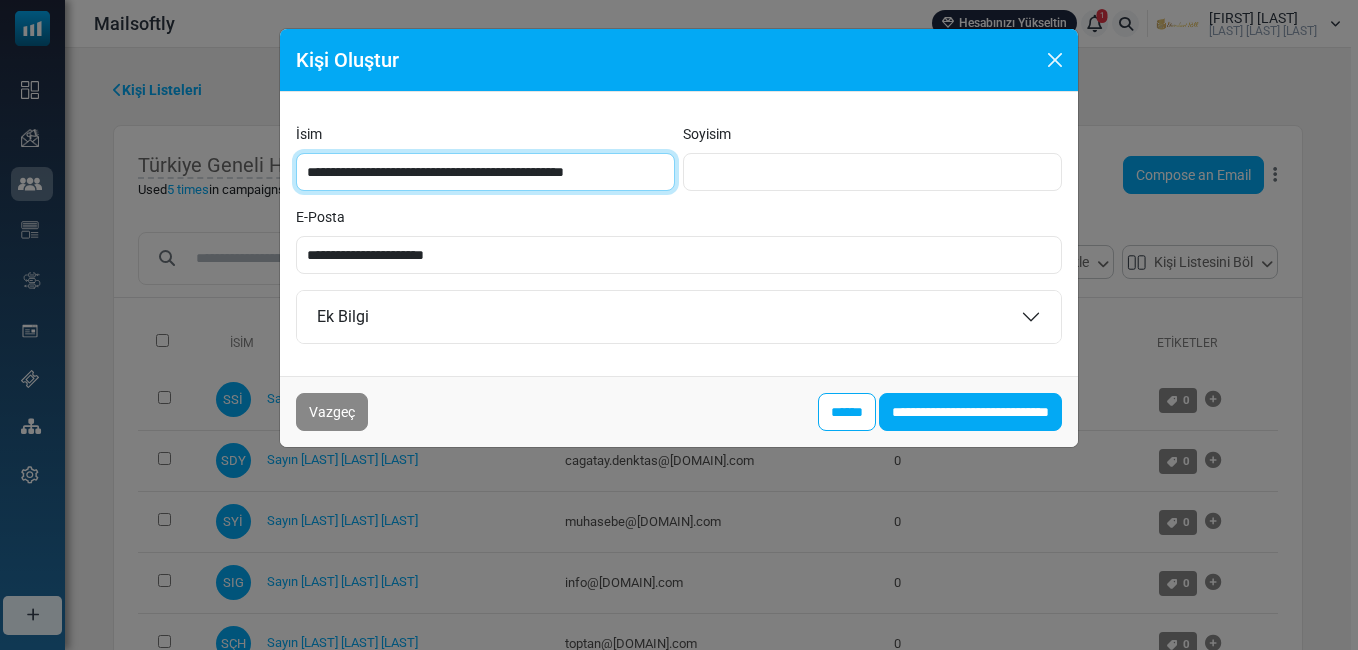 click on "**********" at bounding box center [485, 172] 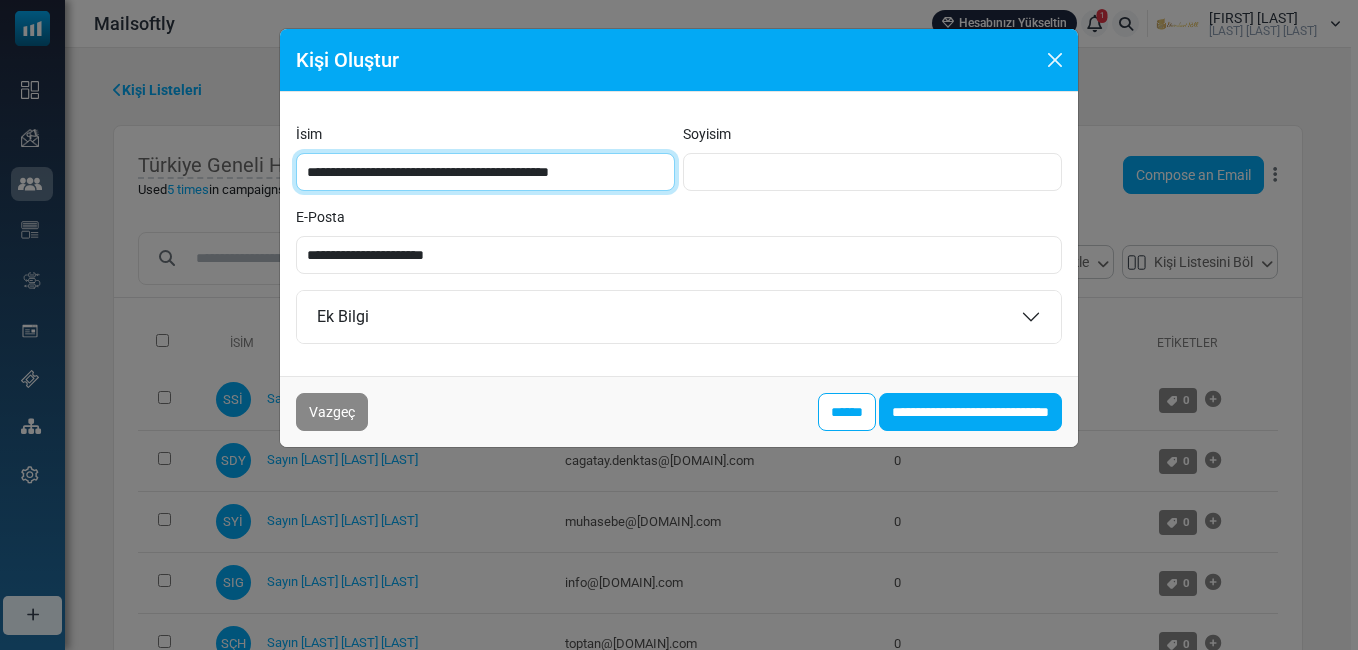 click on "**********" at bounding box center (485, 172) 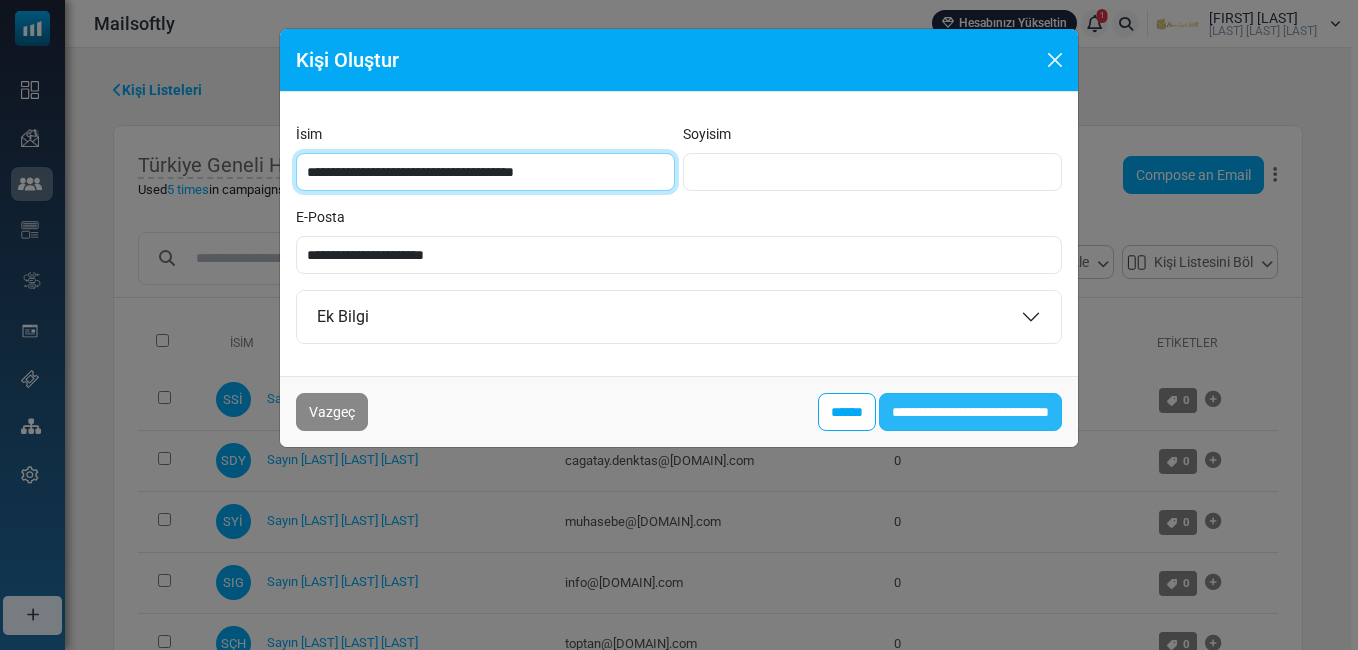 type on "**********" 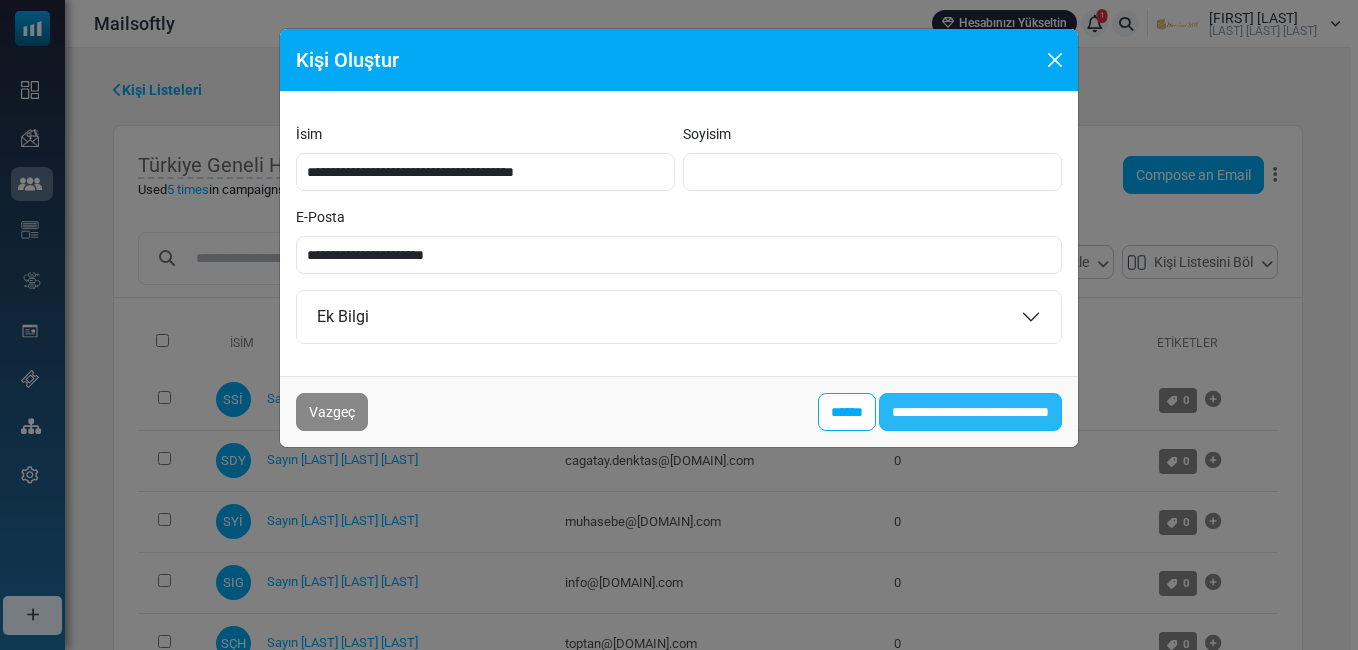 click on "**********" at bounding box center (970, 412) 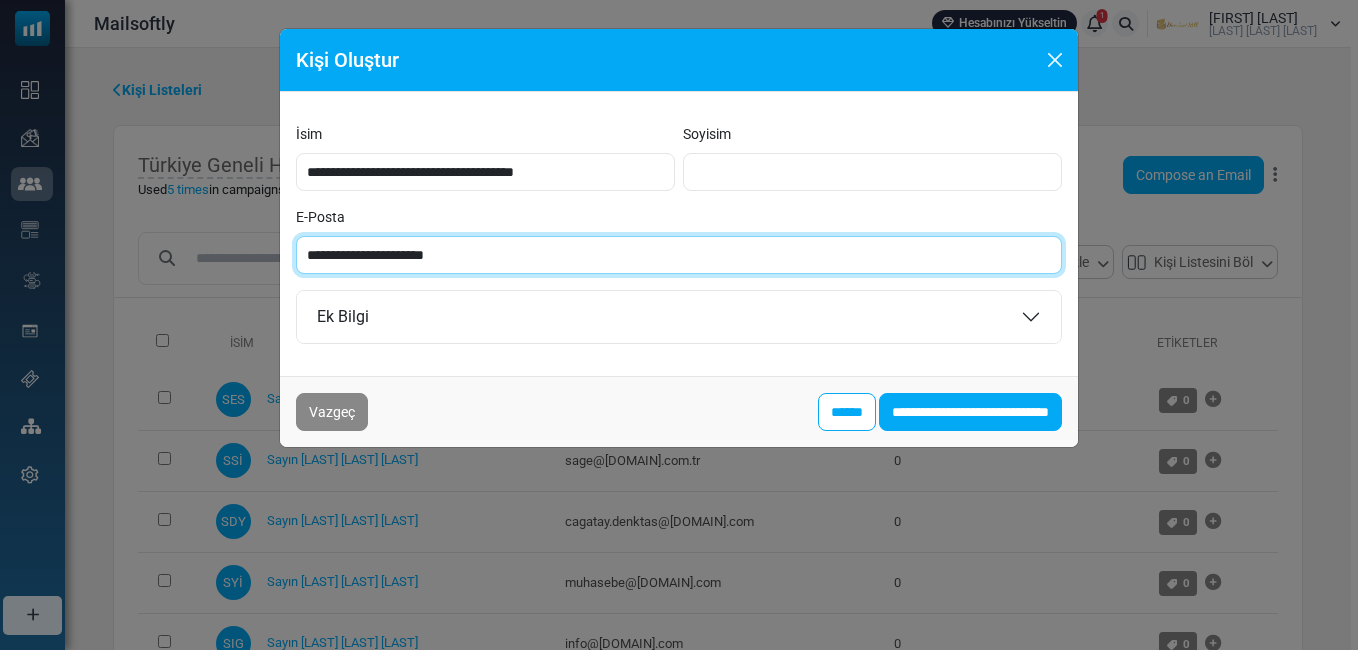 paste 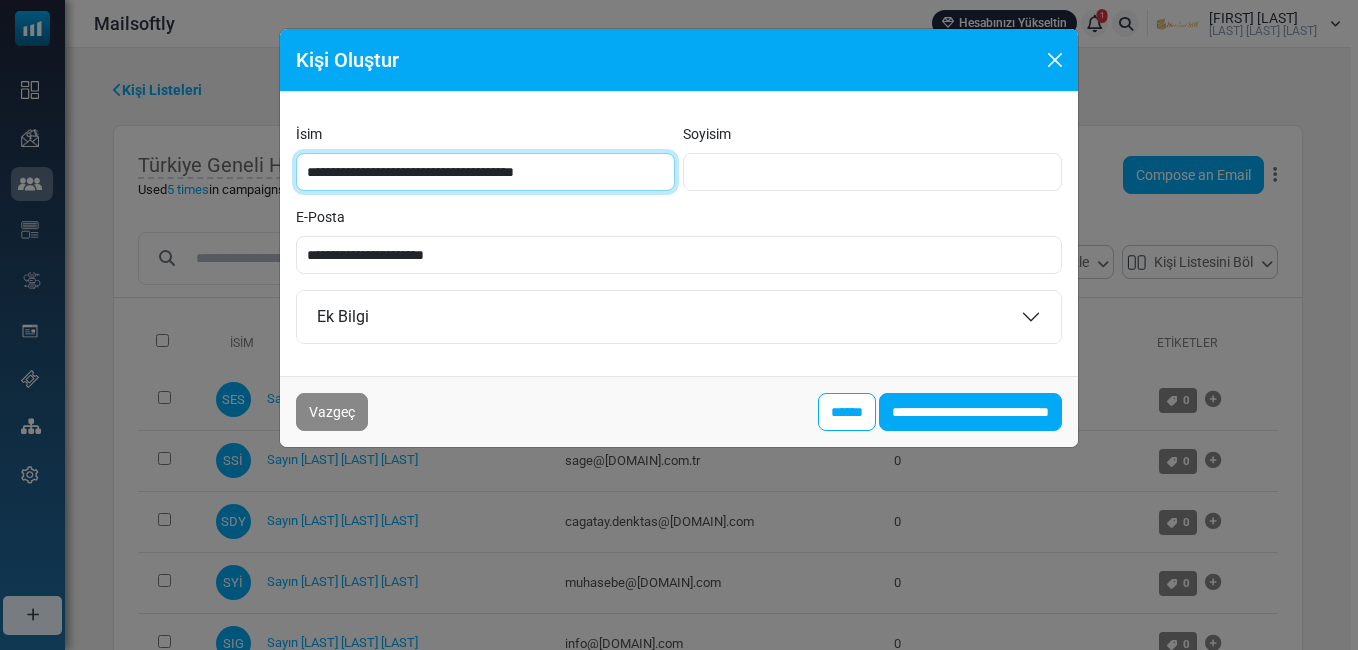 click on "**********" at bounding box center (485, 172) 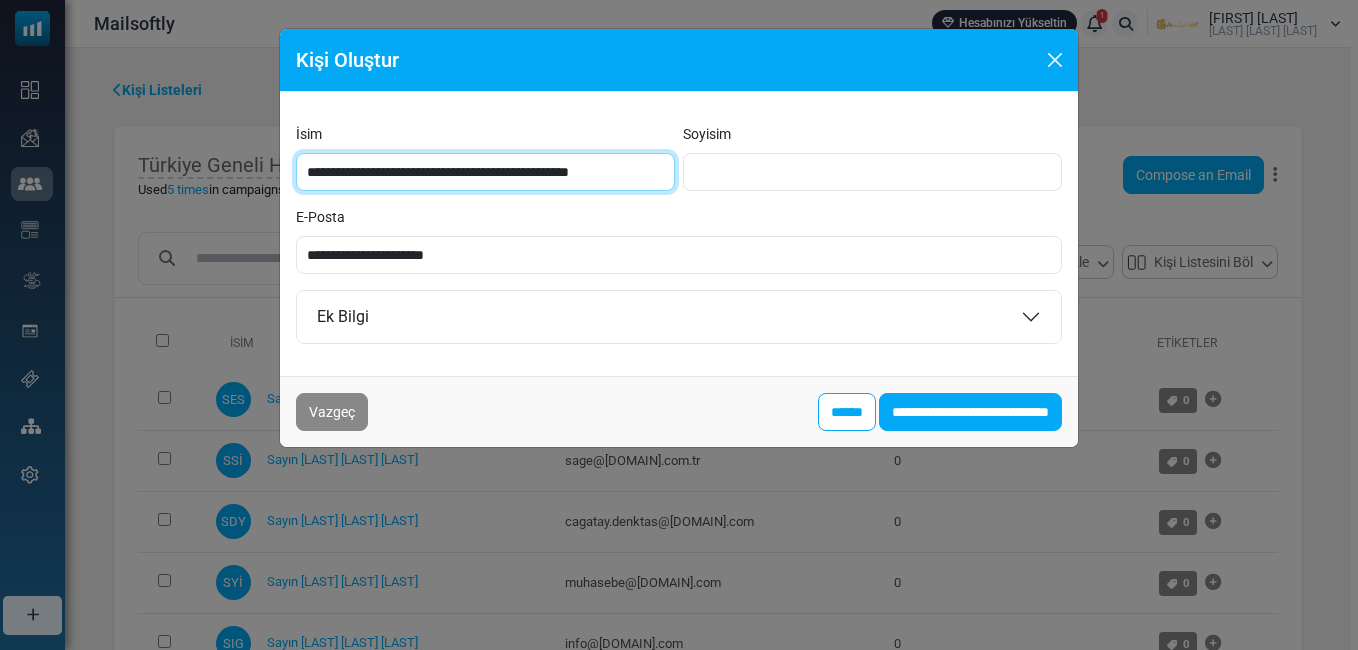 type on "**********" 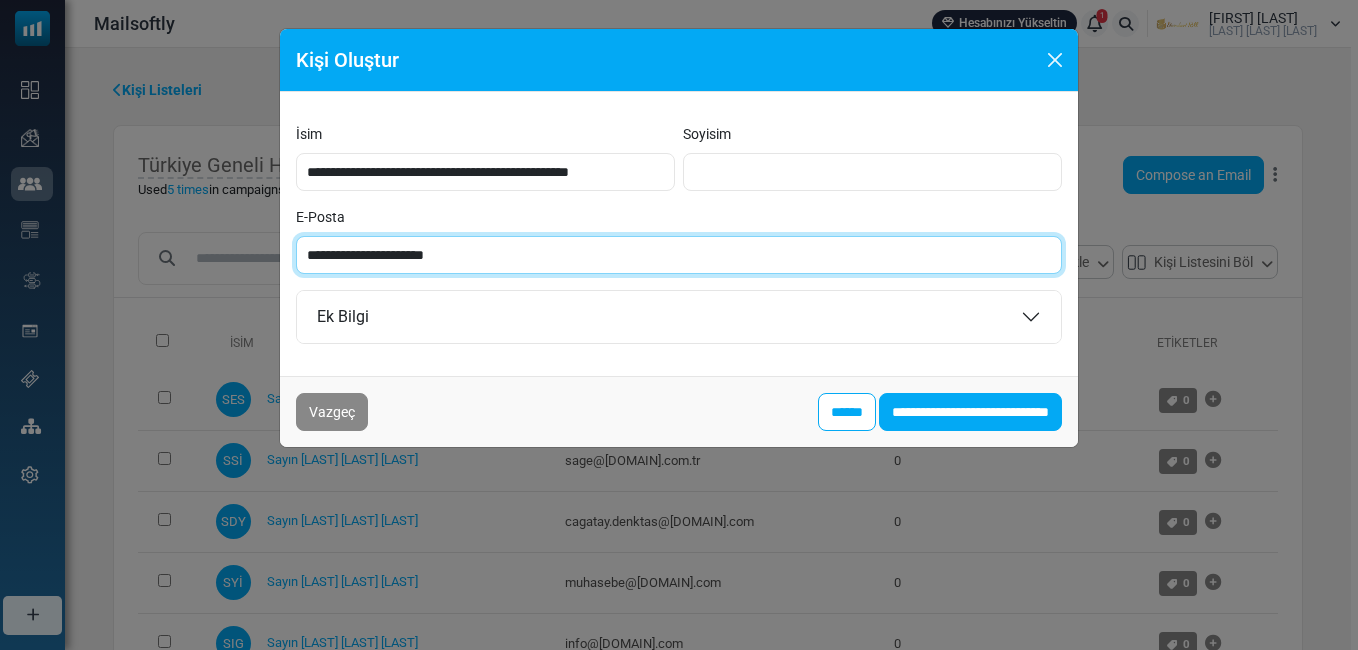 click on "**********" at bounding box center (679, 255) 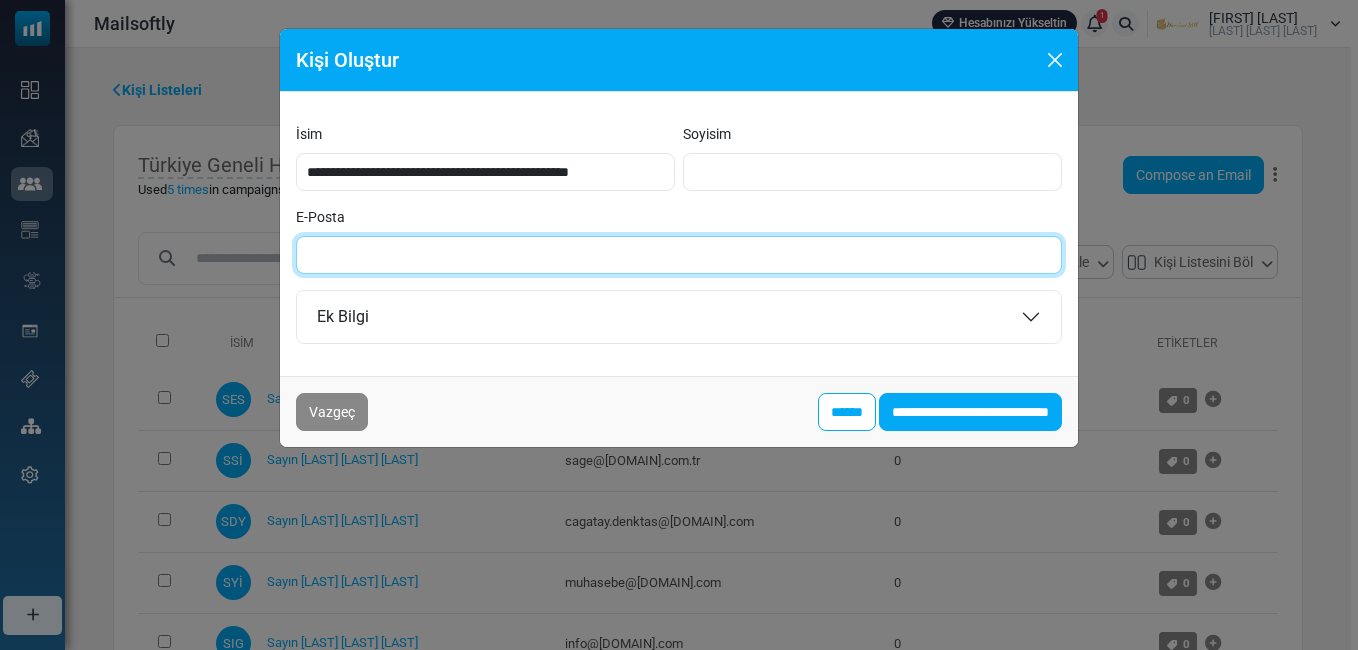 paste on "**********" 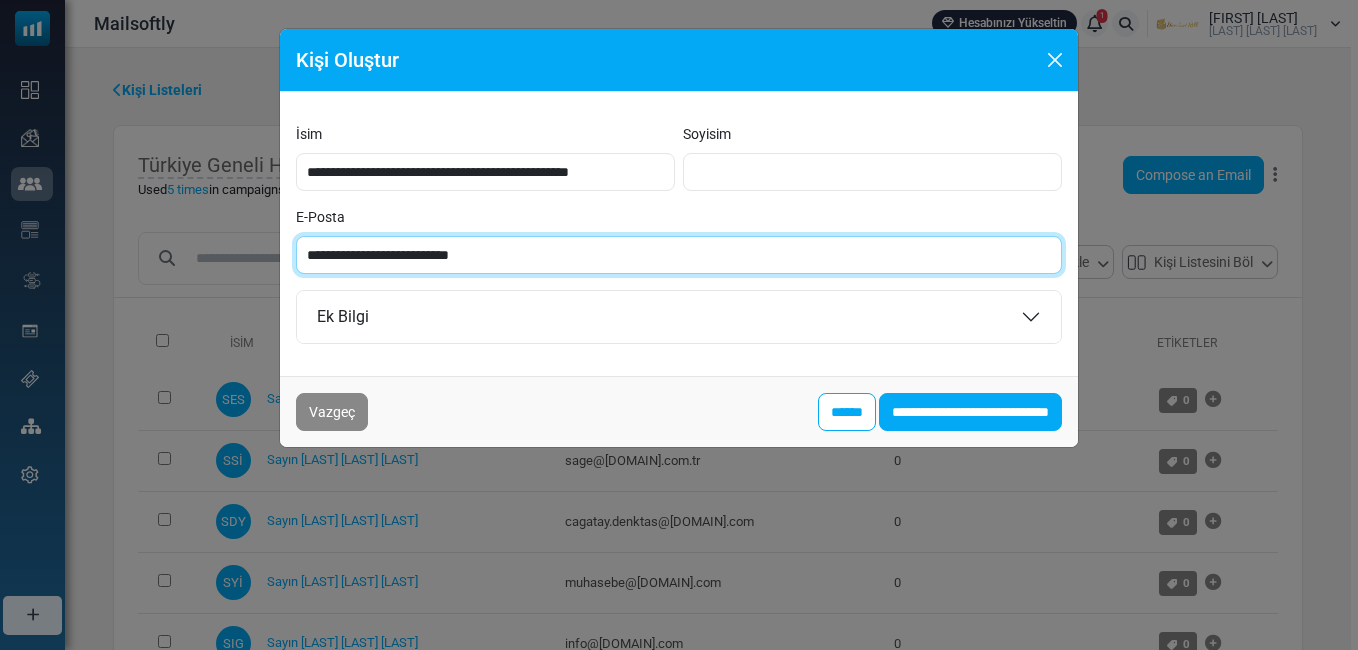 click on "**********" at bounding box center [679, 255] 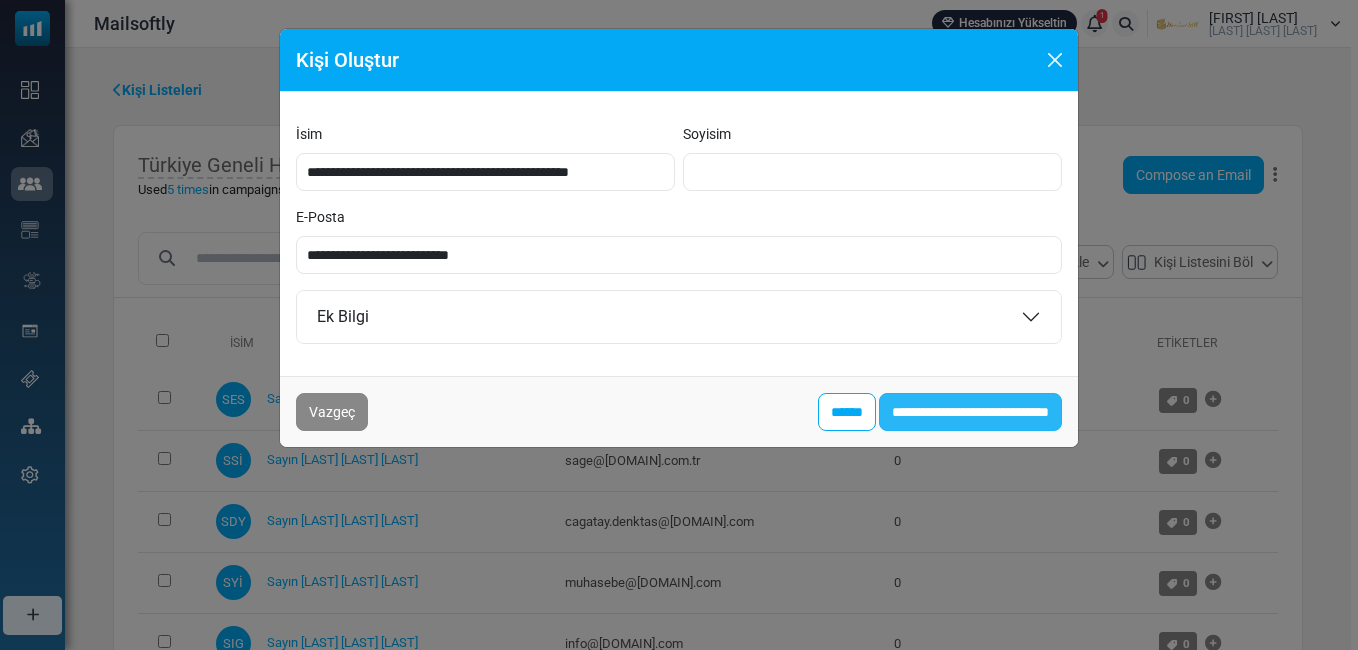 click on "**********" at bounding box center (970, 412) 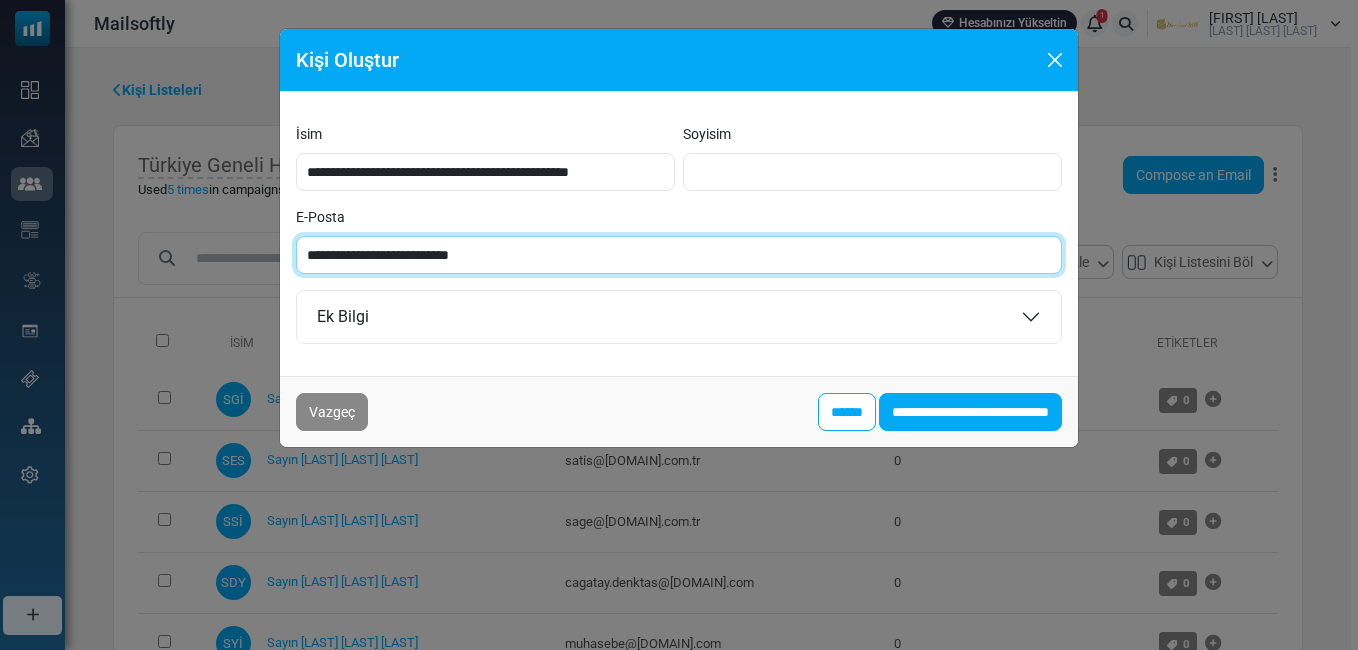 paste 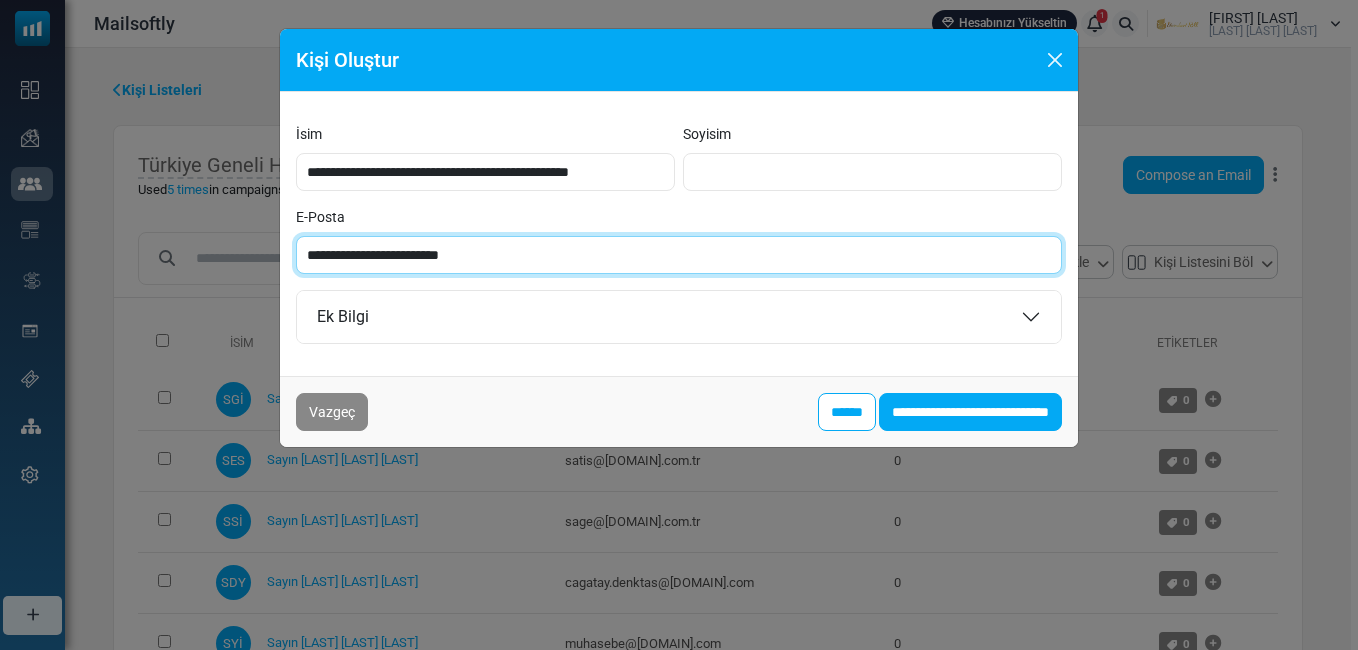 click on "**********" at bounding box center (679, 255) 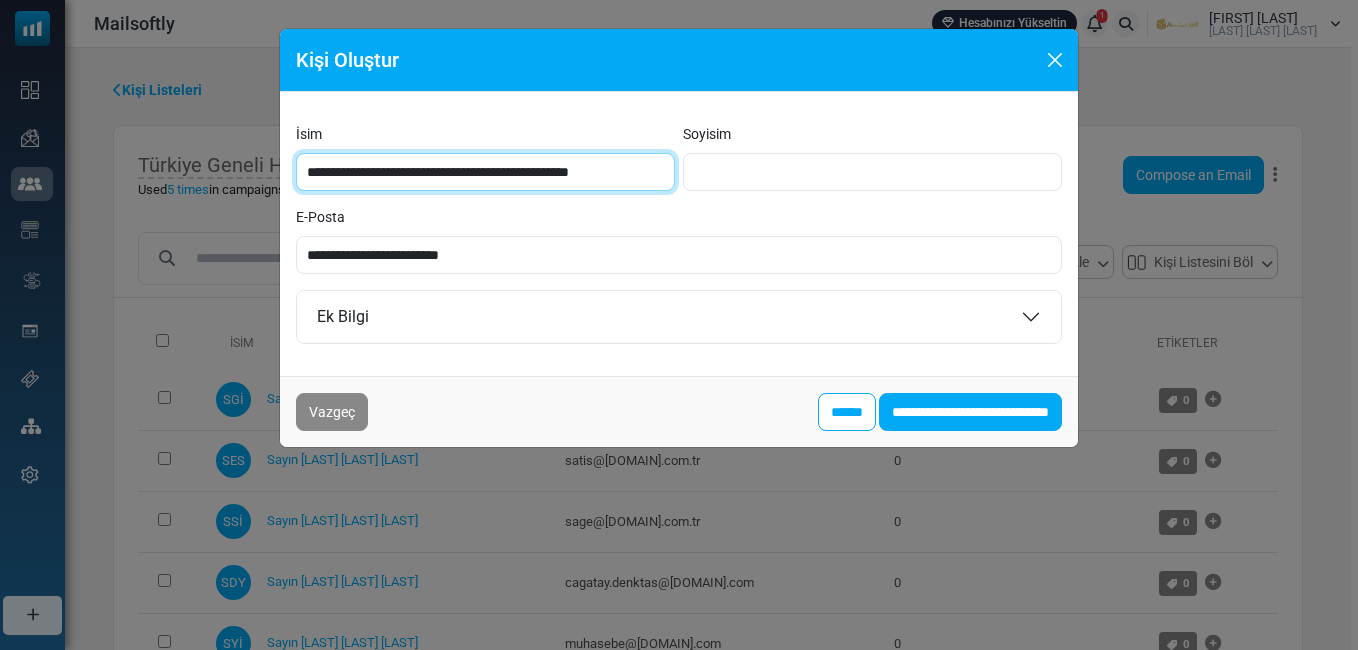 click on "**********" at bounding box center (485, 172) 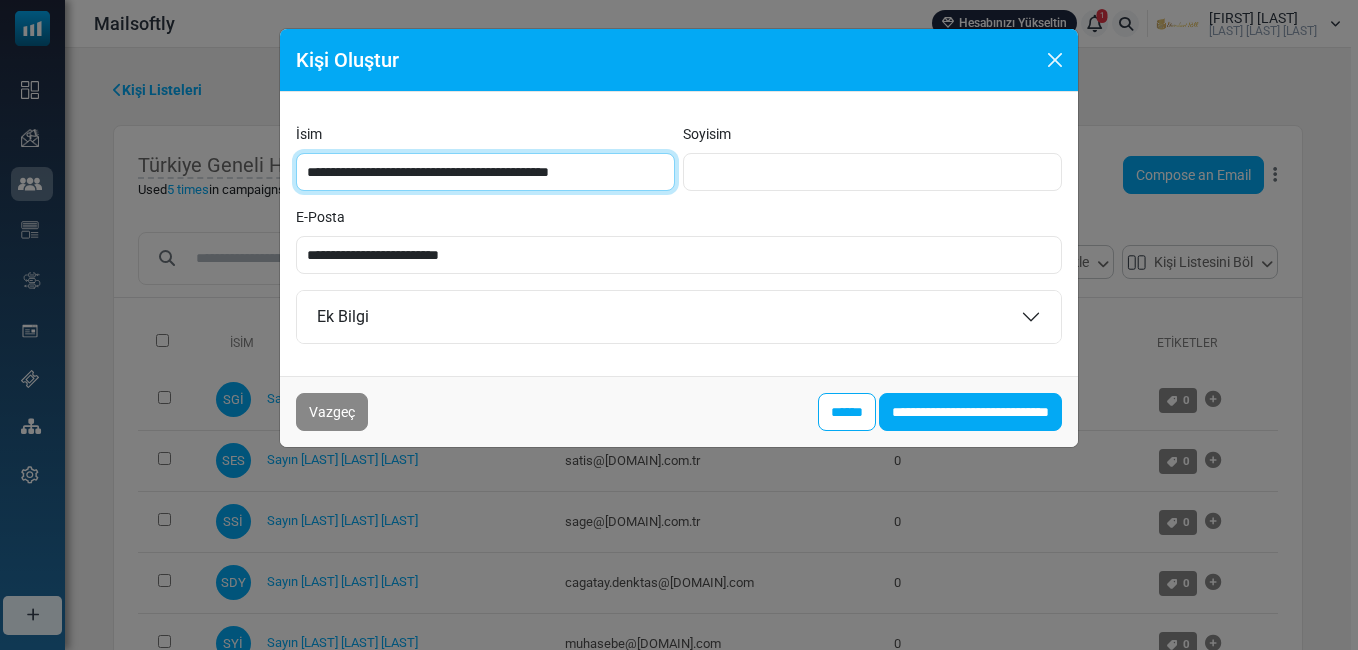 click on "**********" at bounding box center (485, 172) 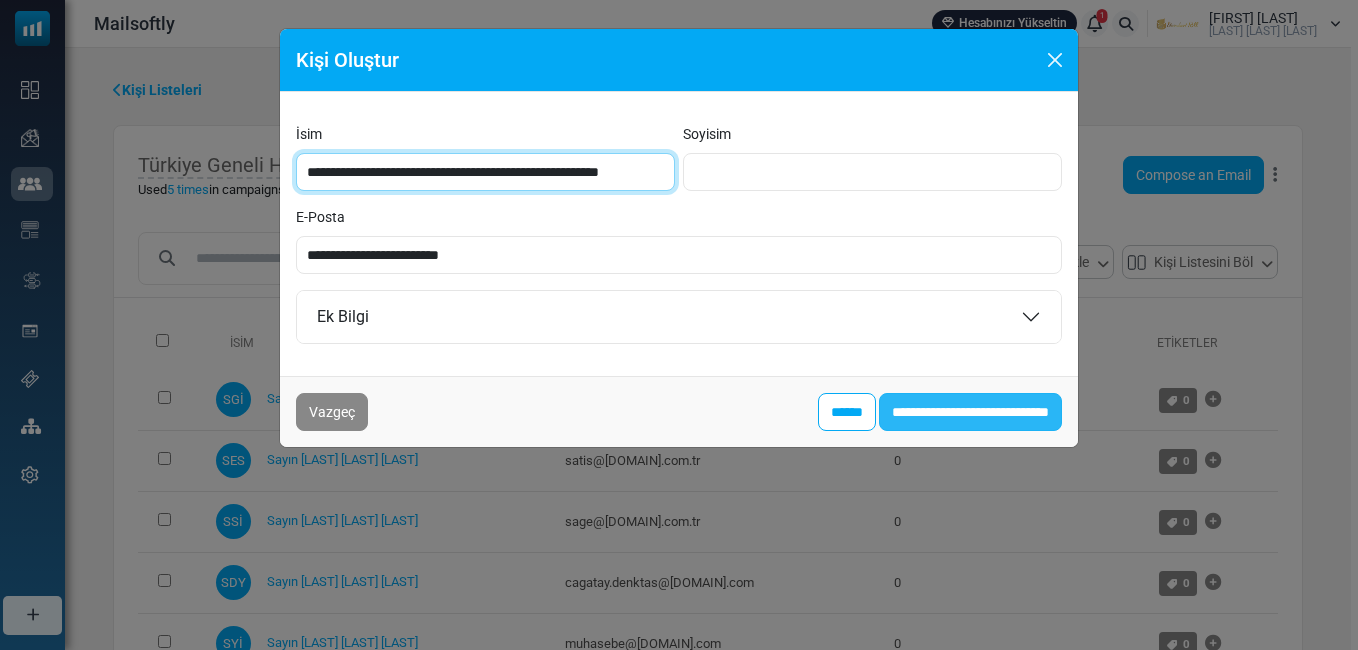 type on "**********" 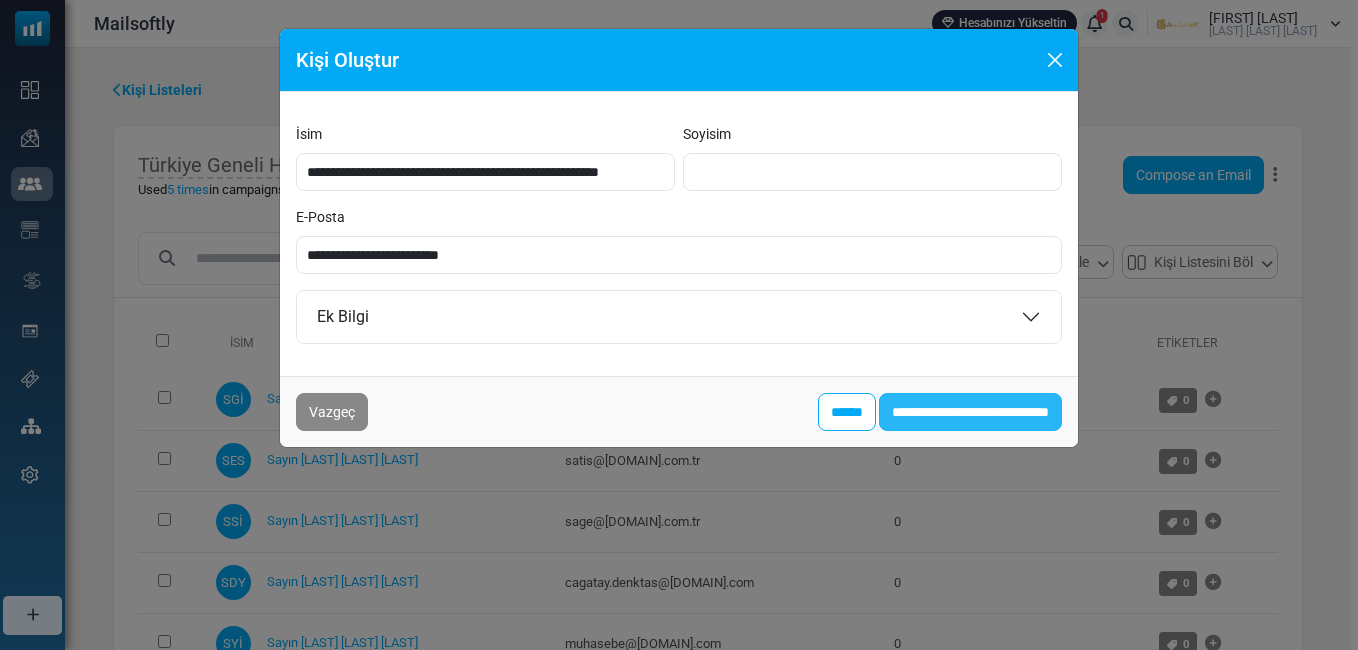 click on "**********" at bounding box center [970, 412] 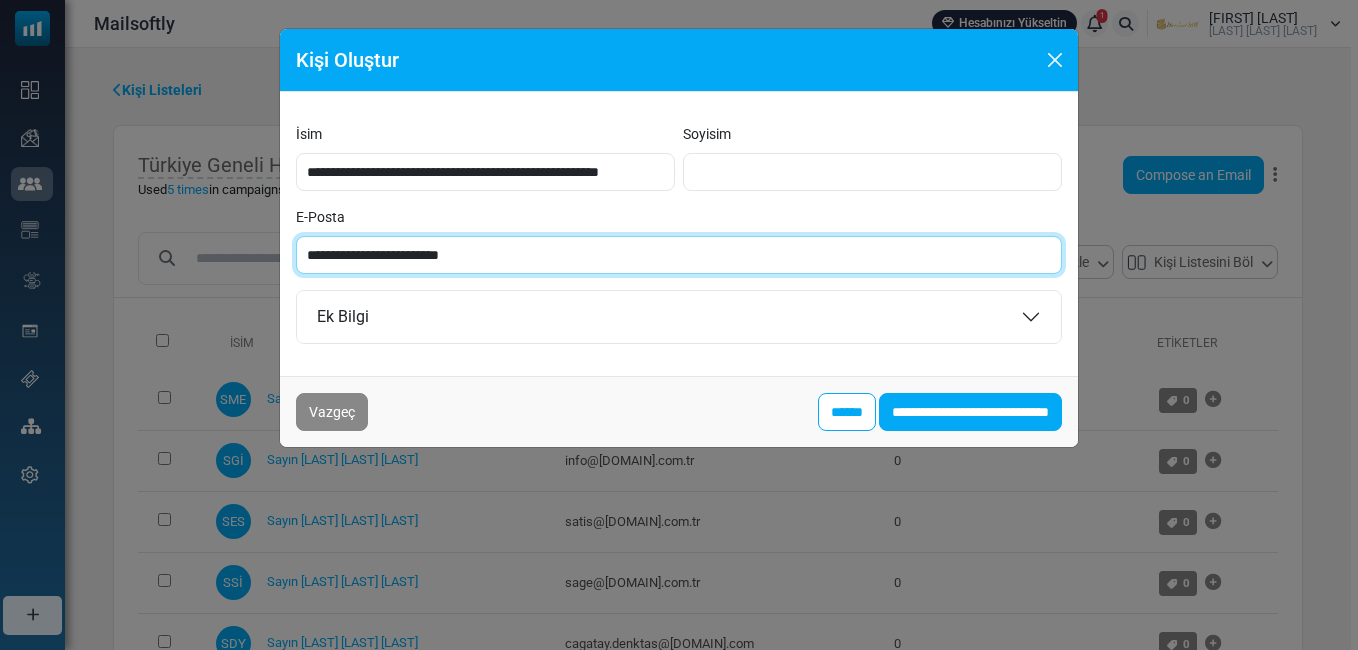 paste 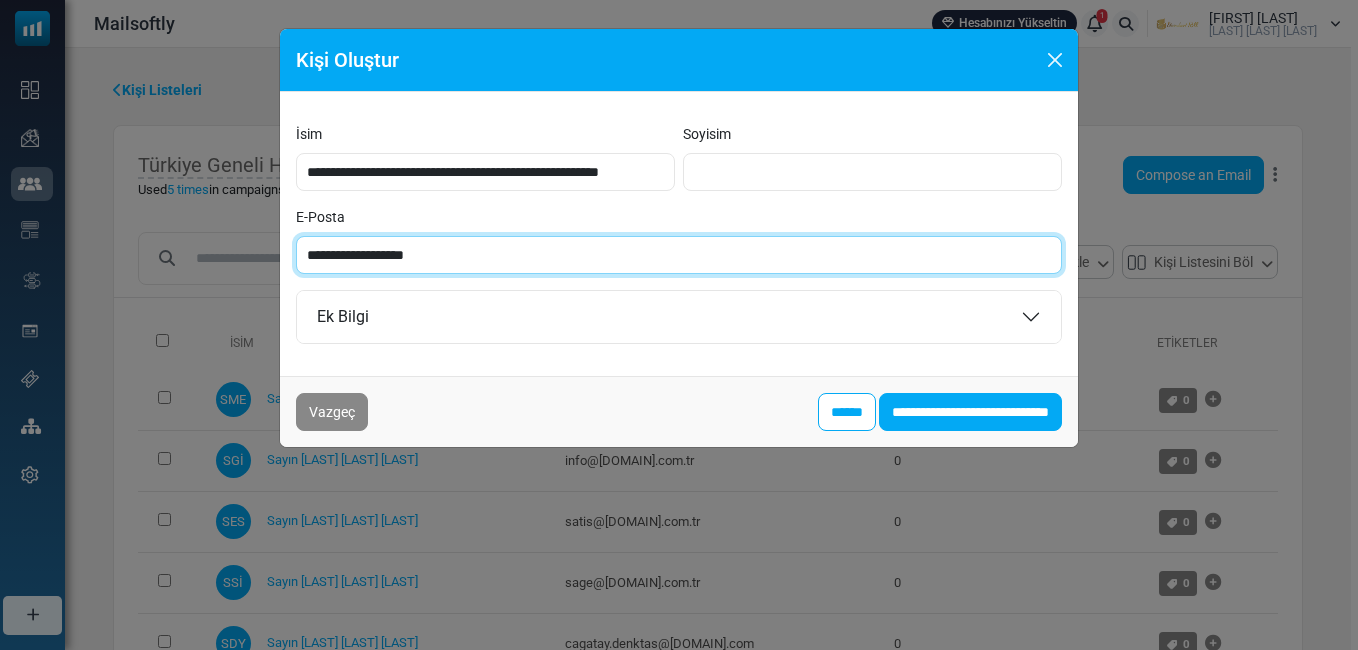 click on "**********" at bounding box center (679, 255) 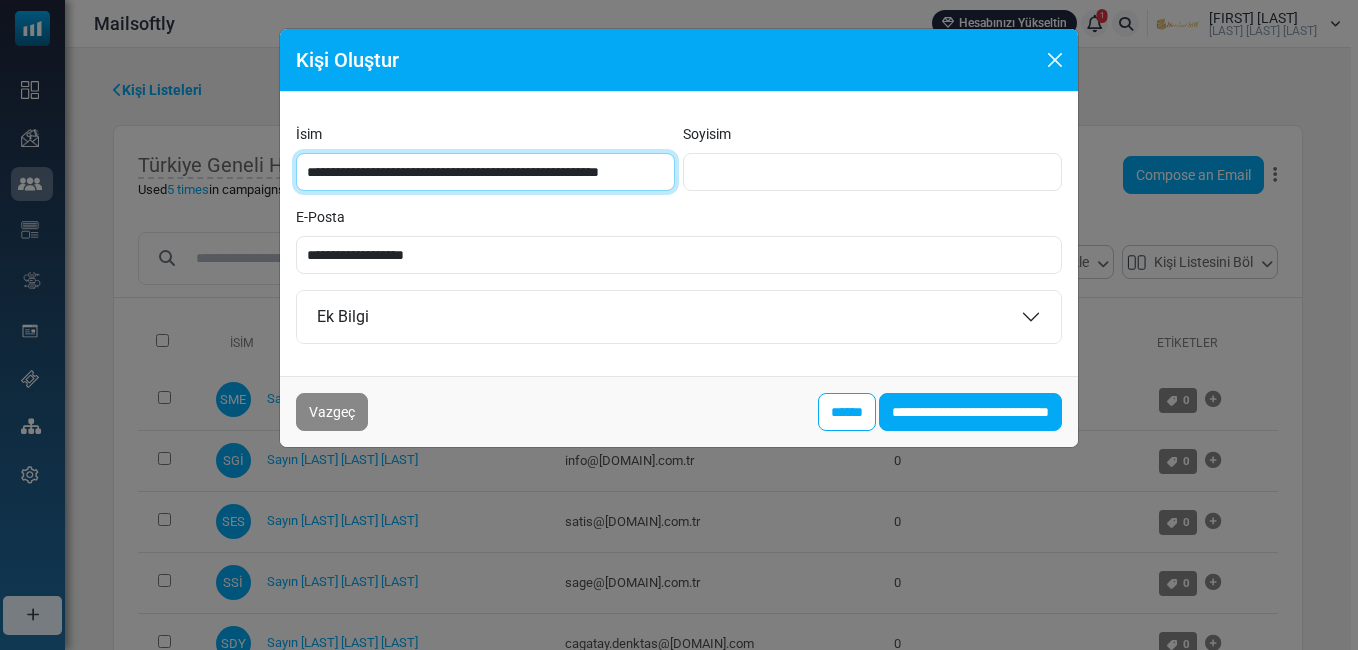 click on "**********" at bounding box center (485, 172) 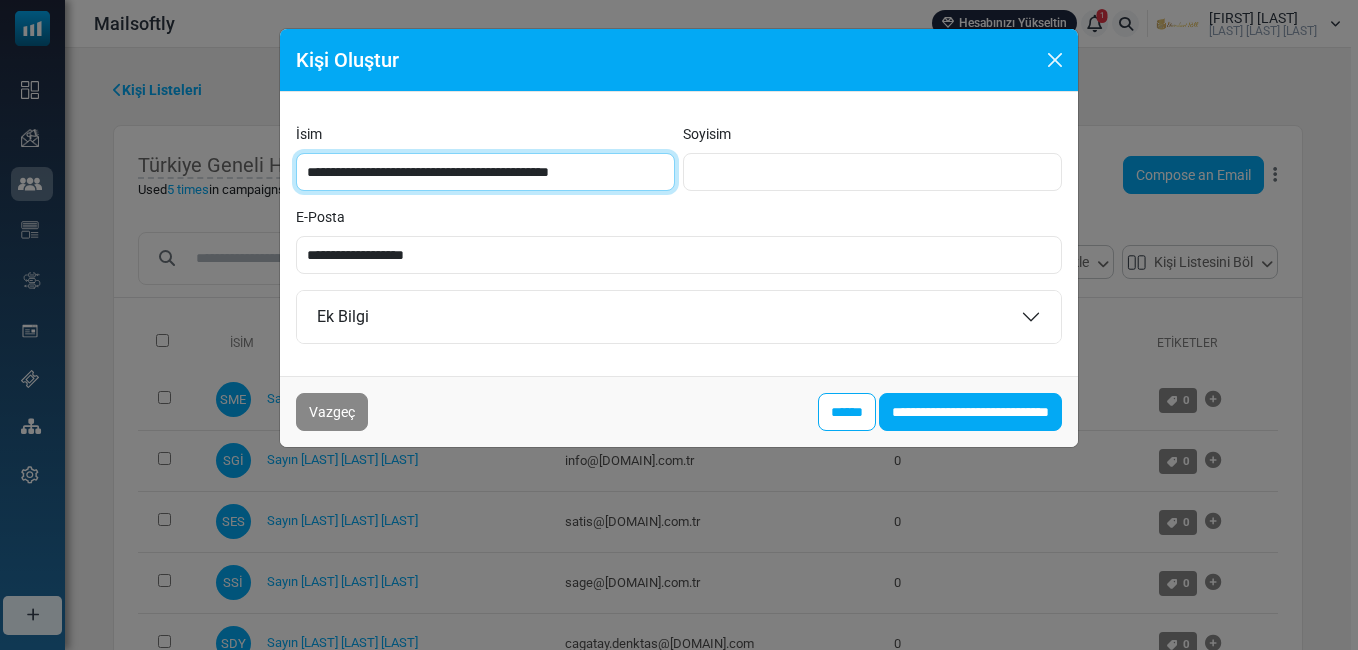 drag, startPoint x: 371, startPoint y: 169, endPoint x: 383, endPoint y: 171, distance: 12.165525 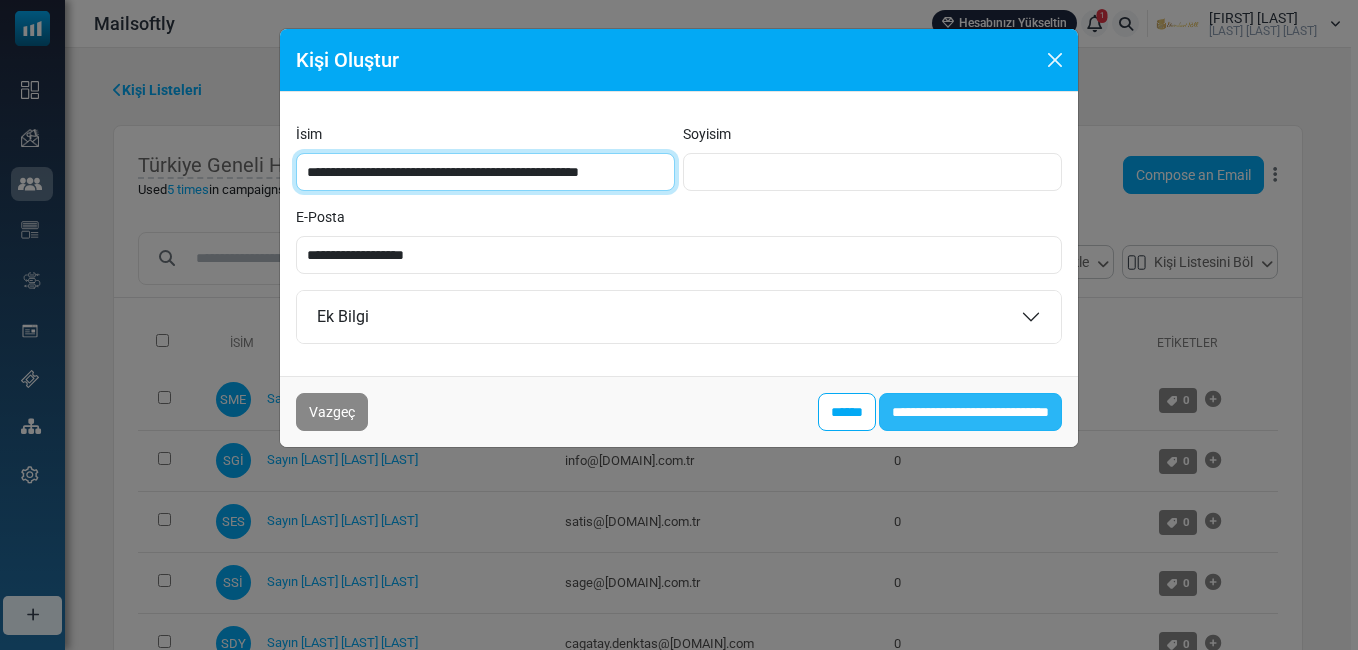 type on "**********" 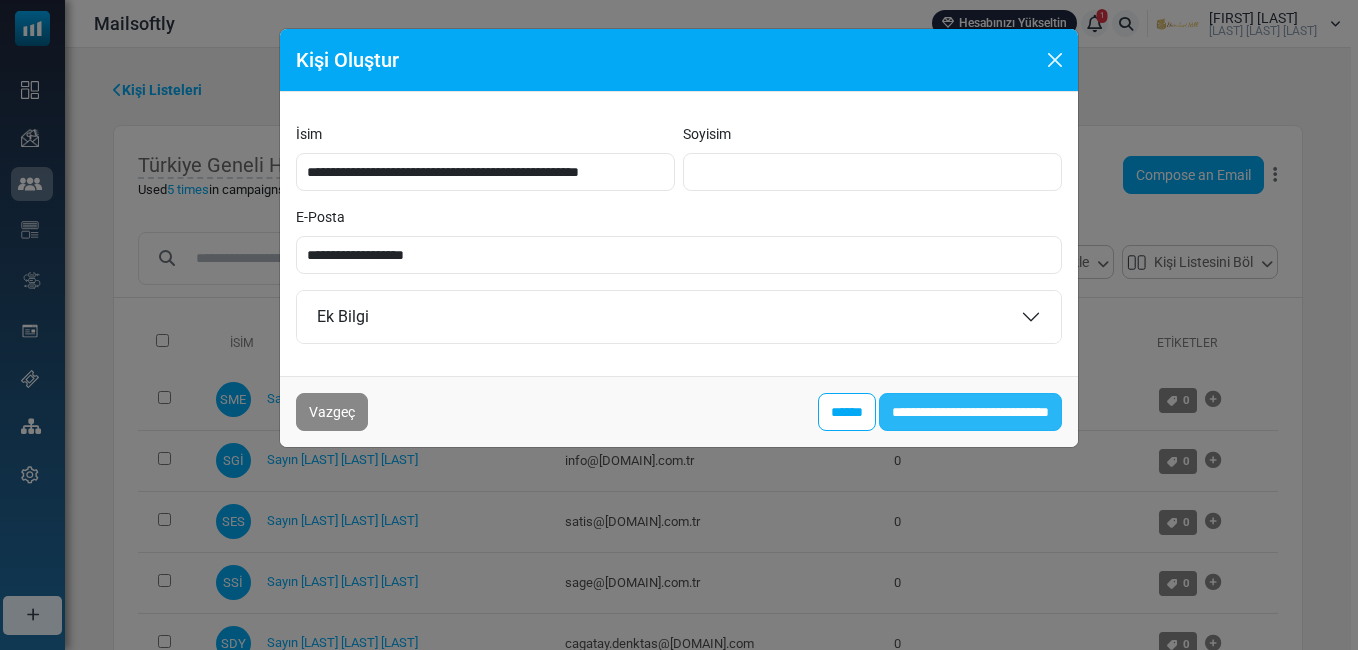 click on "**********" at bounding box center (970, 412) 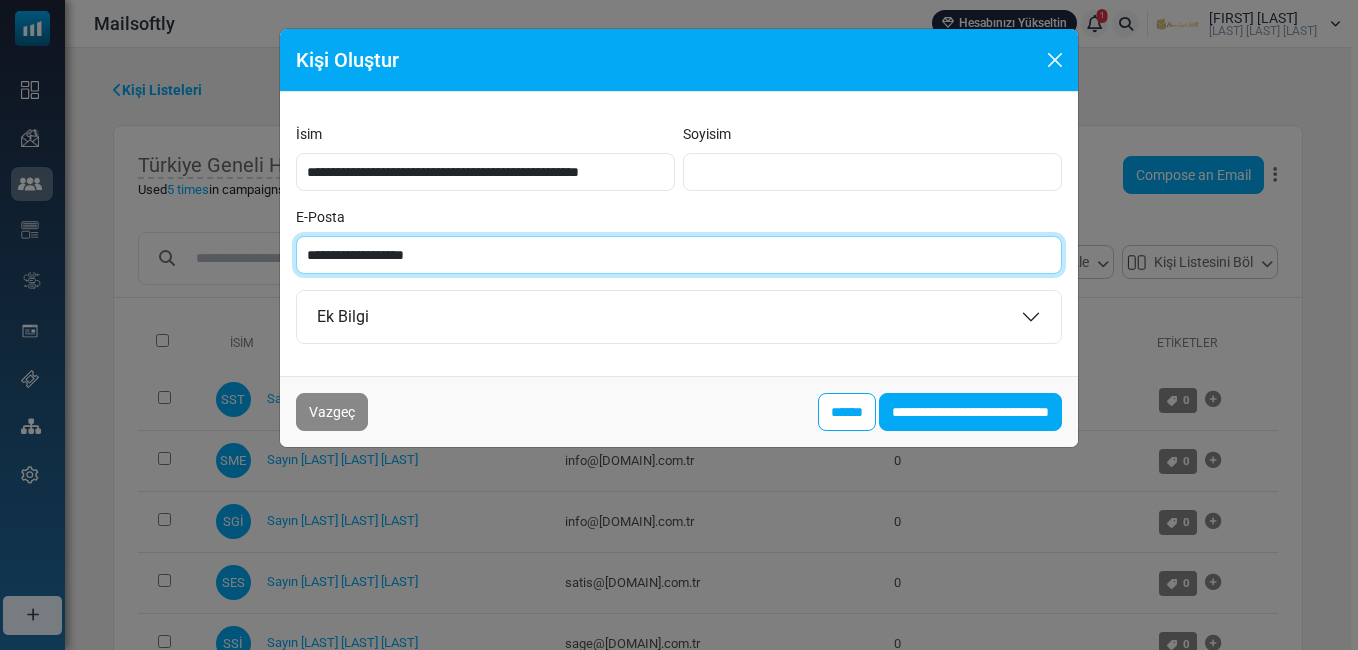 click on "**********" at bounding box center (679, 255) 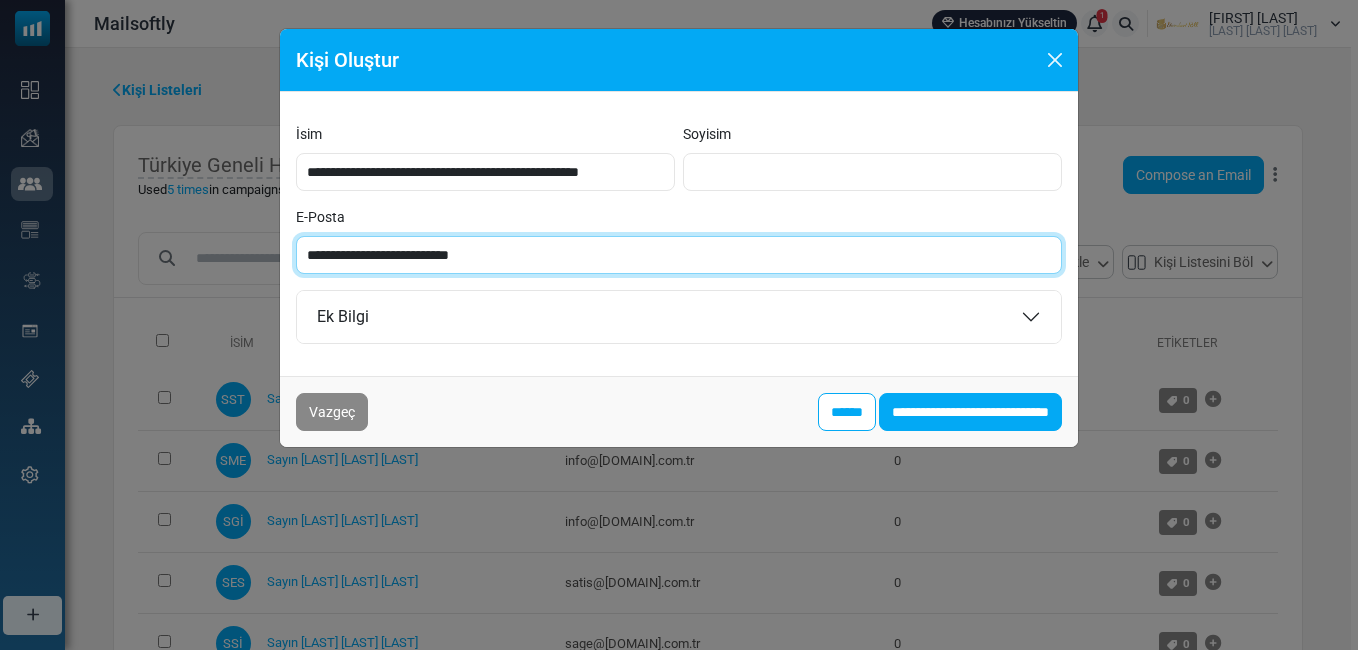 click on "**********" at bounding box center [679, 255] 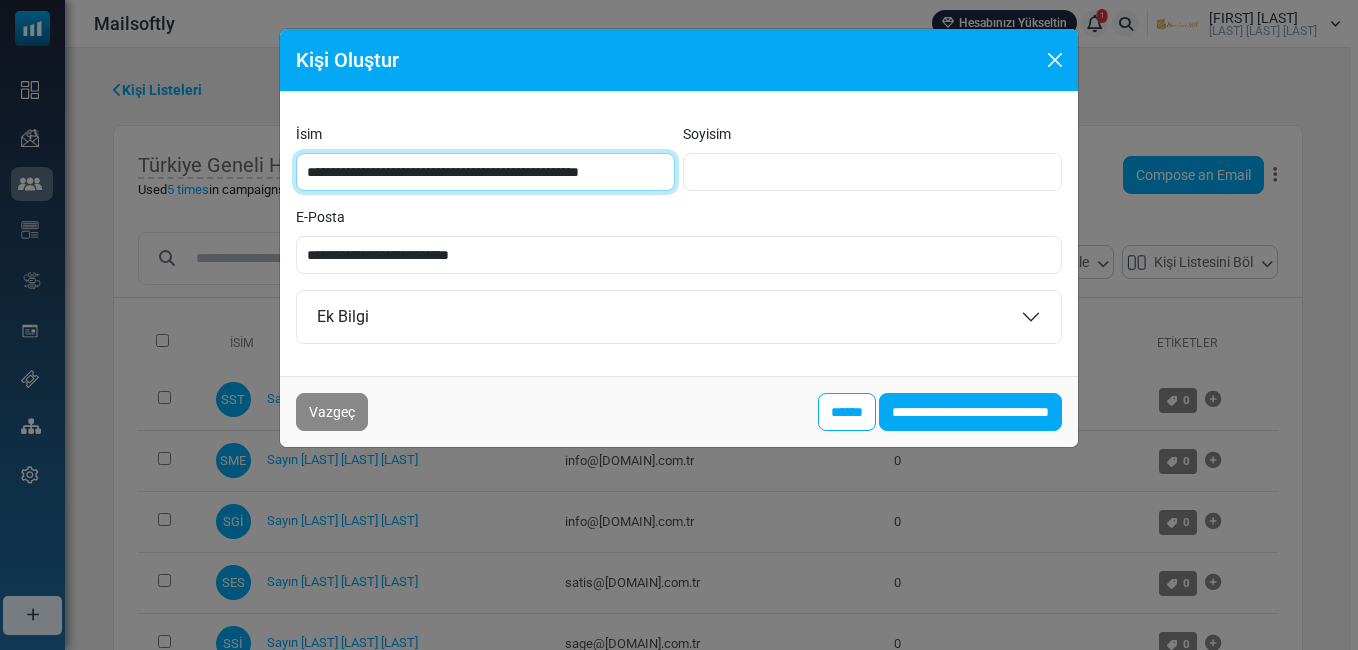 click on "**********" at bounding box center (485, 172) 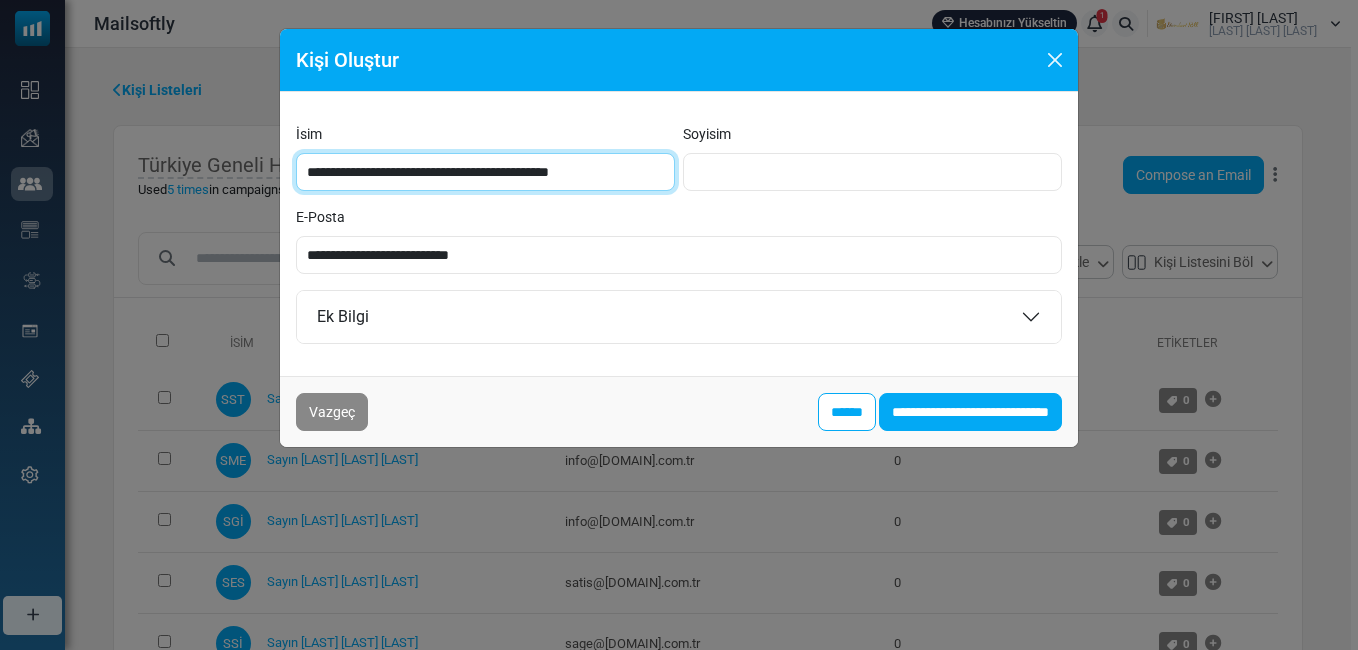 click on "**********" at bounding box center [485, 172] 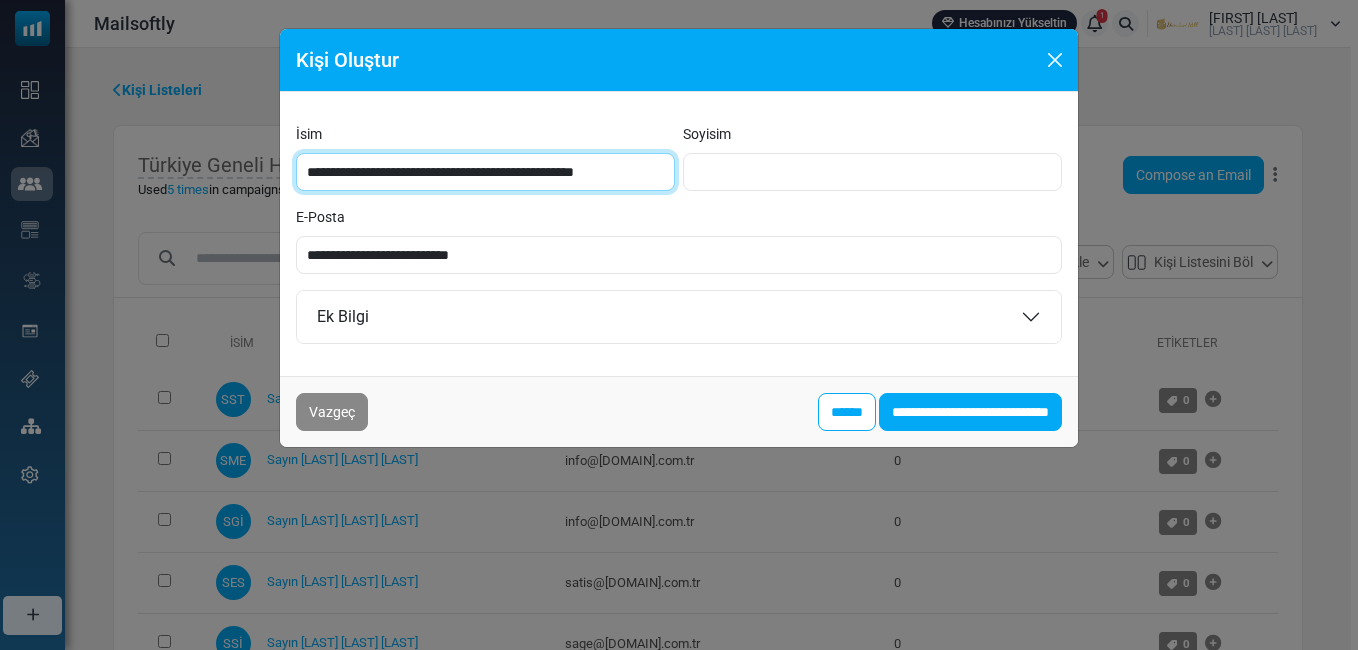 type on "**********" 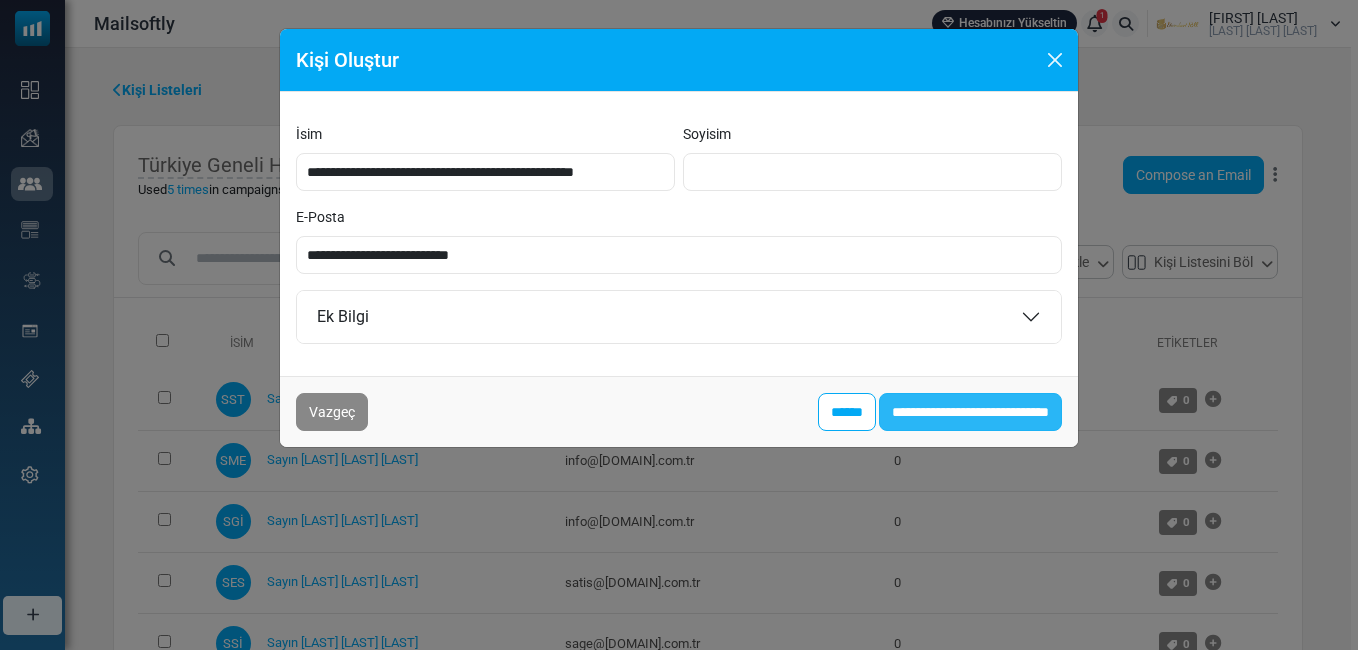 click on "**********" at bounding box center (970, 412) 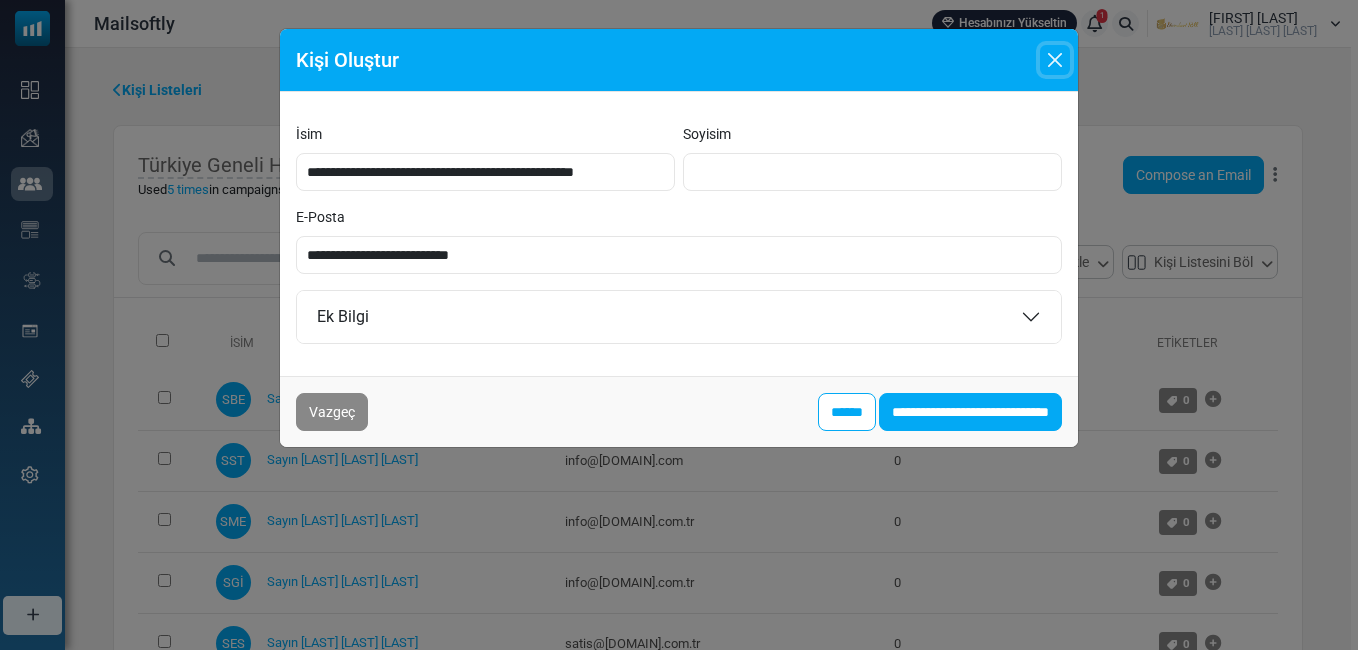 click at bounding box center (1055, 60) 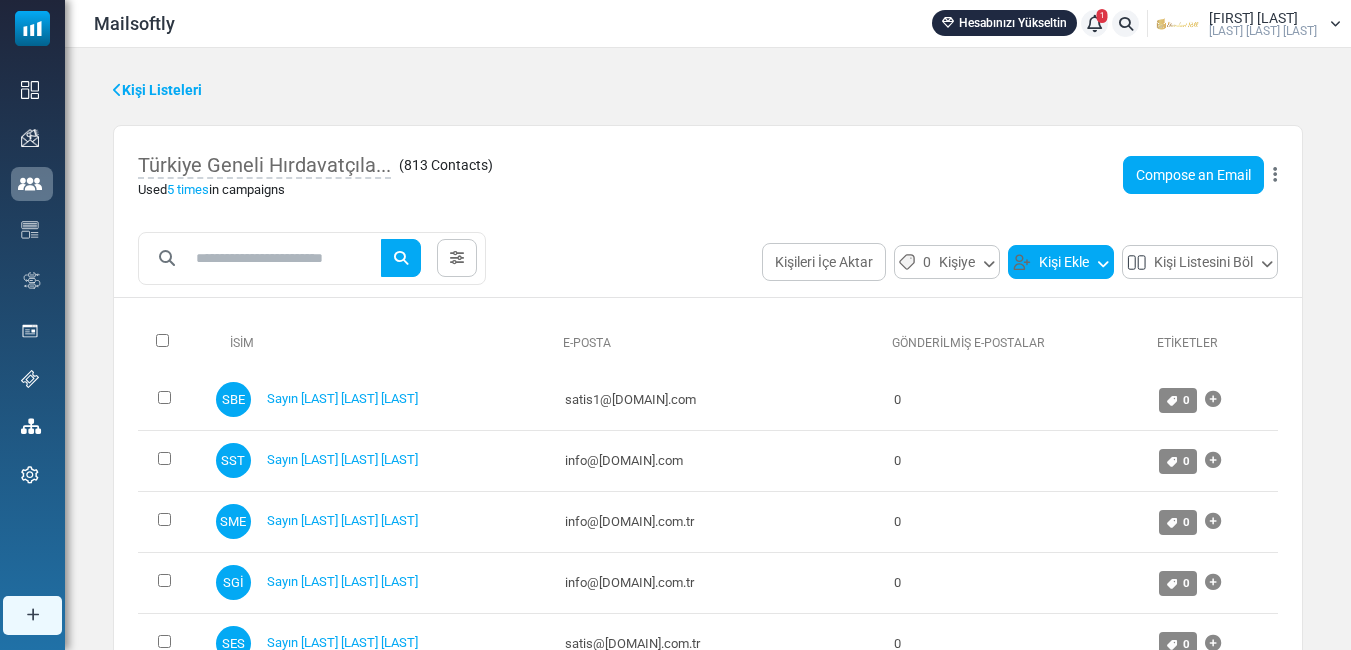 click on "Kişi Ekle" at bounding box center [1061, 262] 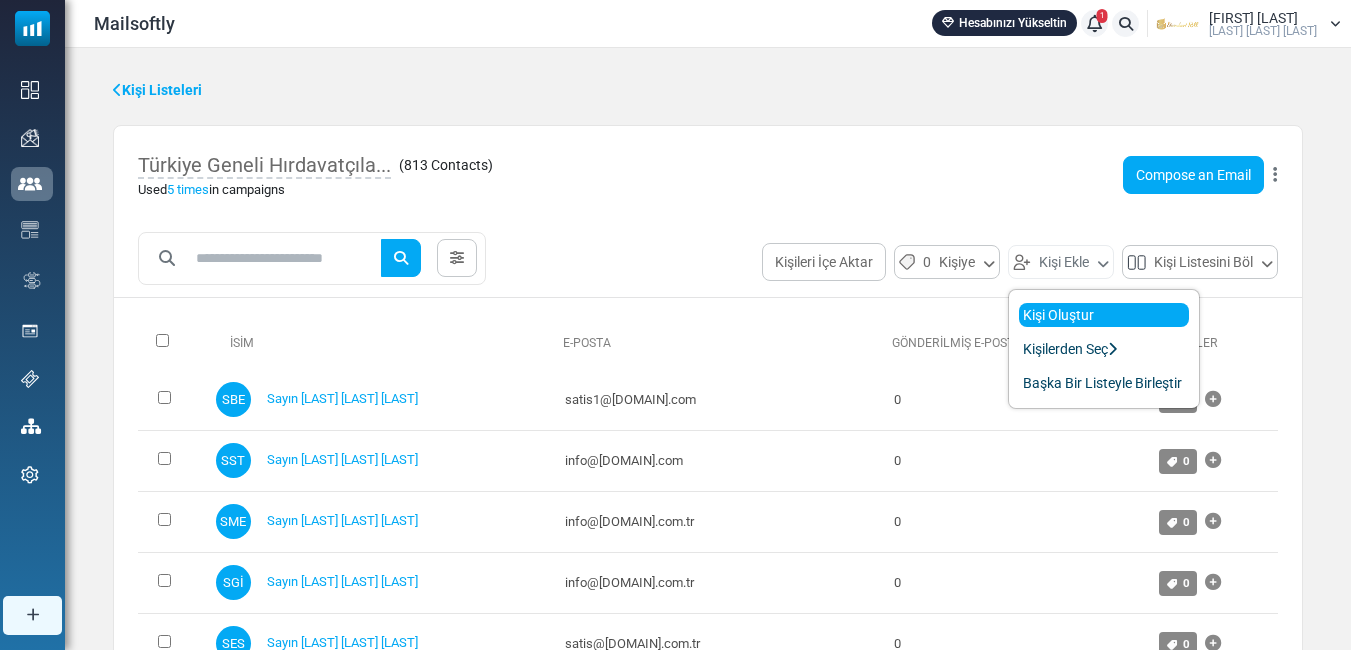 click on "Kişi Oluştur" at bounding box center [1104, 315] 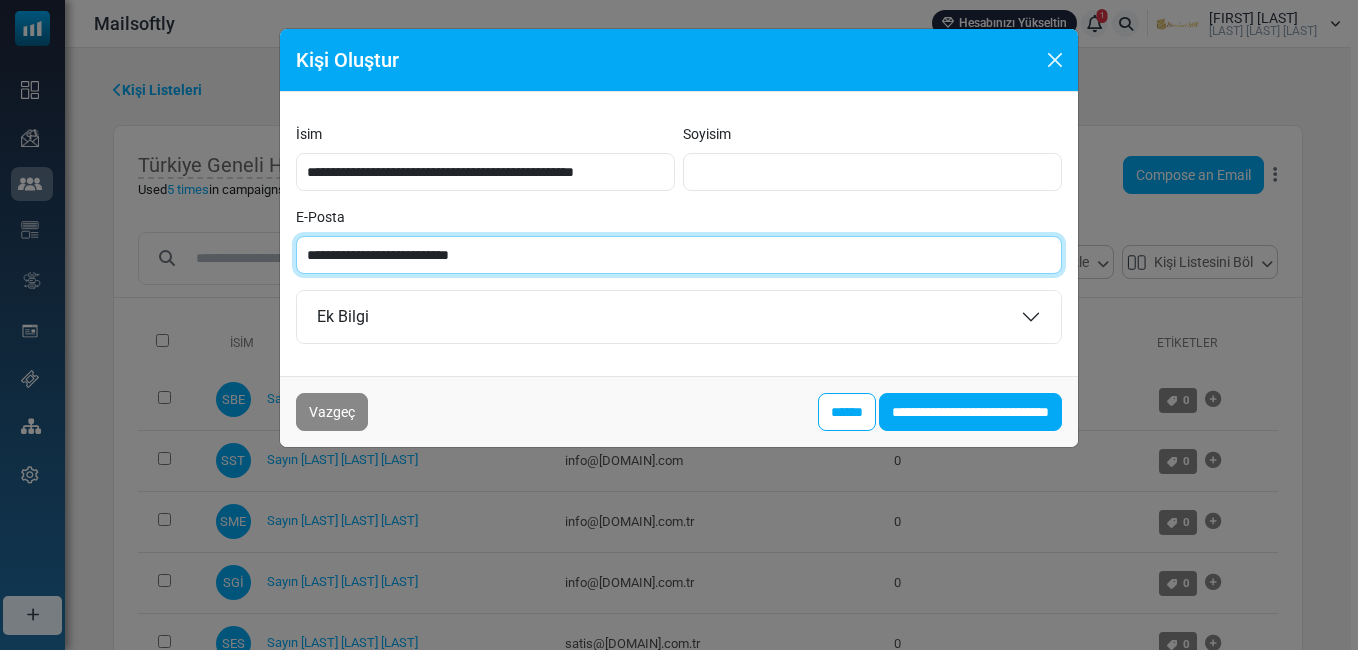 paste 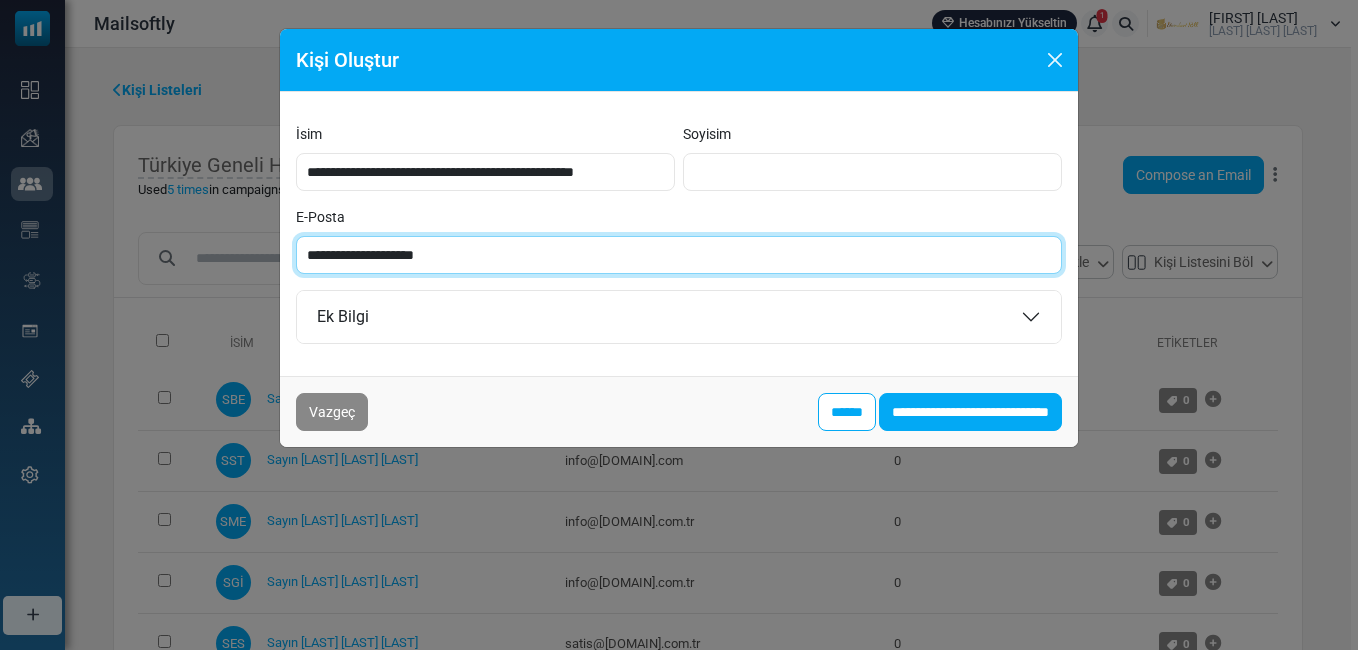 click on "**********" at bounding box center [679, 255] 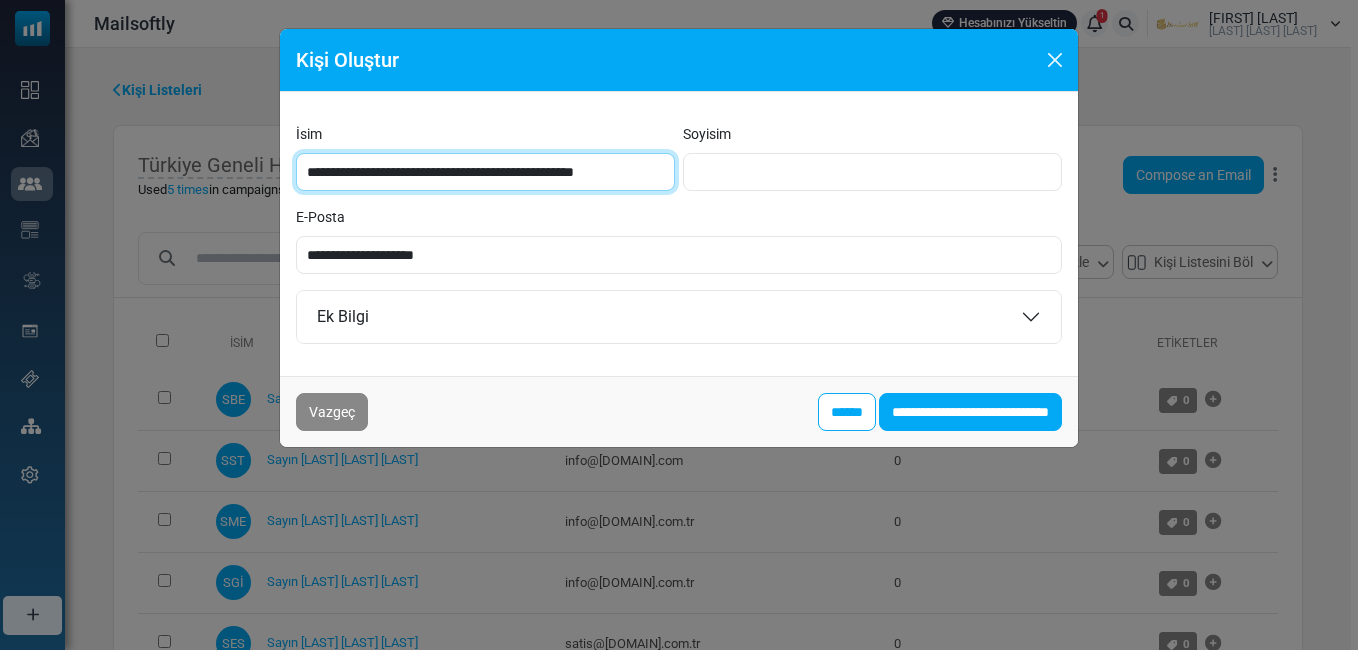 click on "**********" at bounding box center [485, 172] 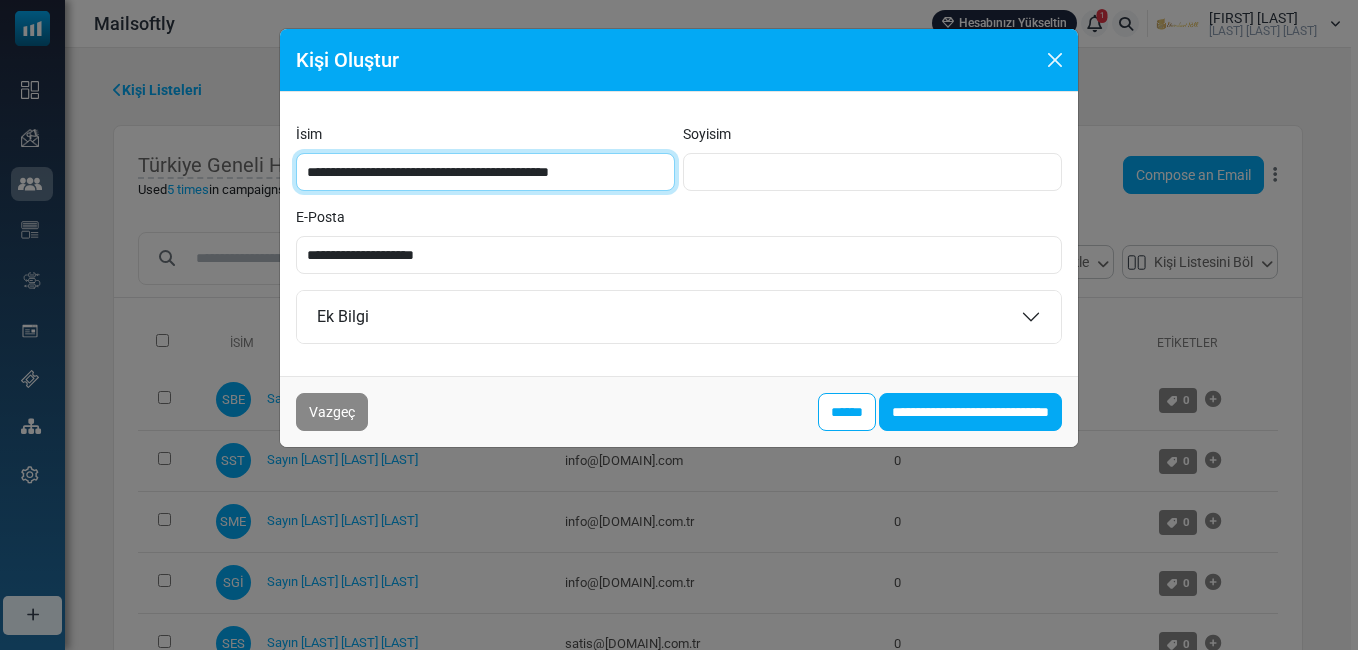 drag, startPoint x: 374, startPoint y: 173, endPoint x: 386, endPoint y: 172, distance: 12.0415945 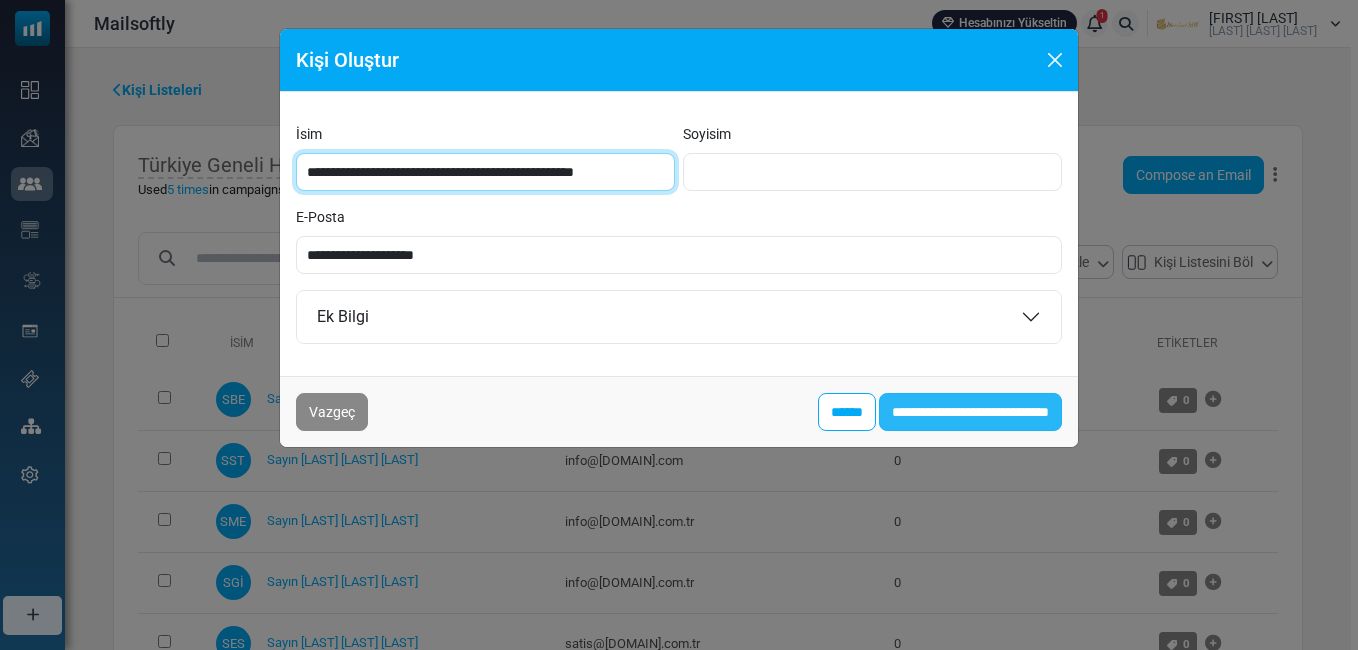 type on "**********" 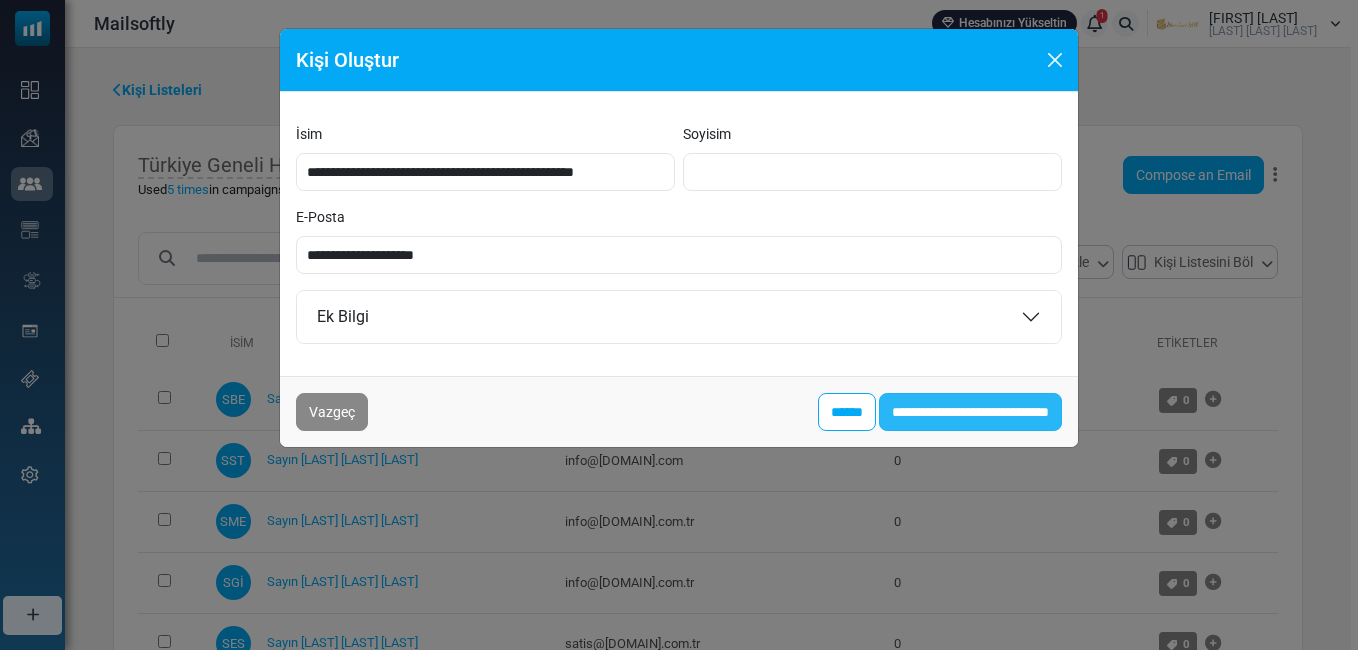 click on "**********" at bounding box center (970, 412) 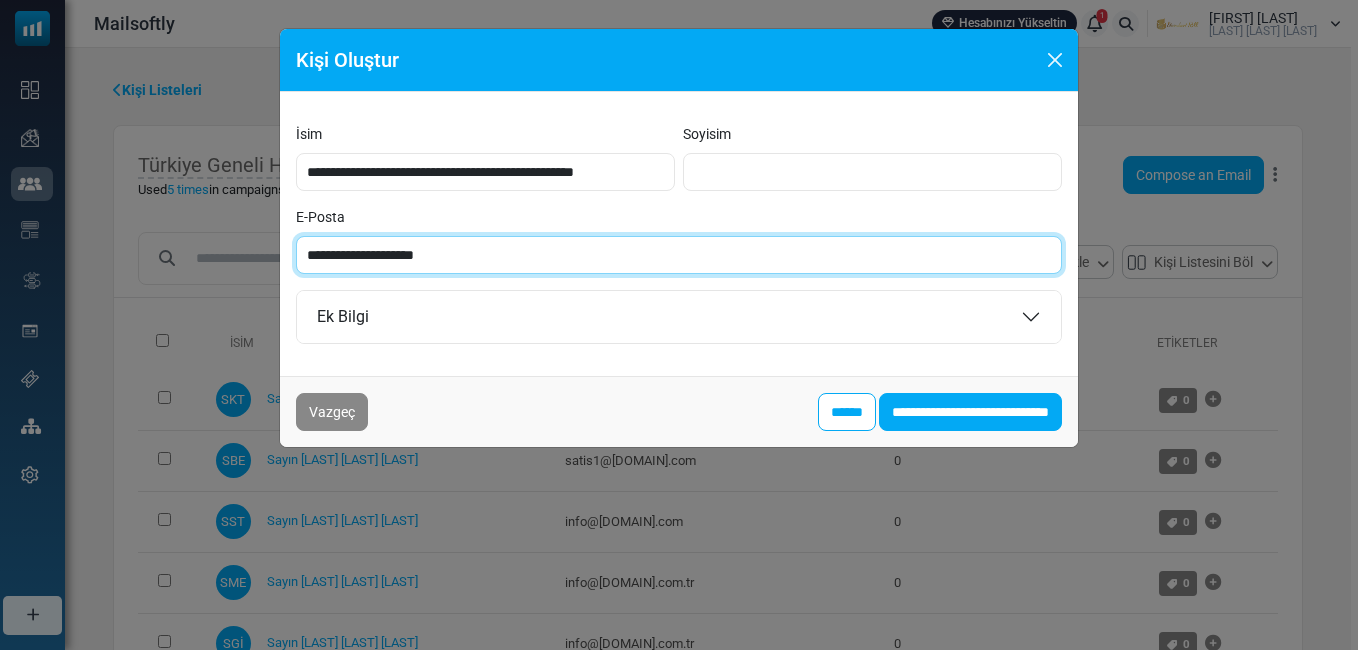 paste on "******" 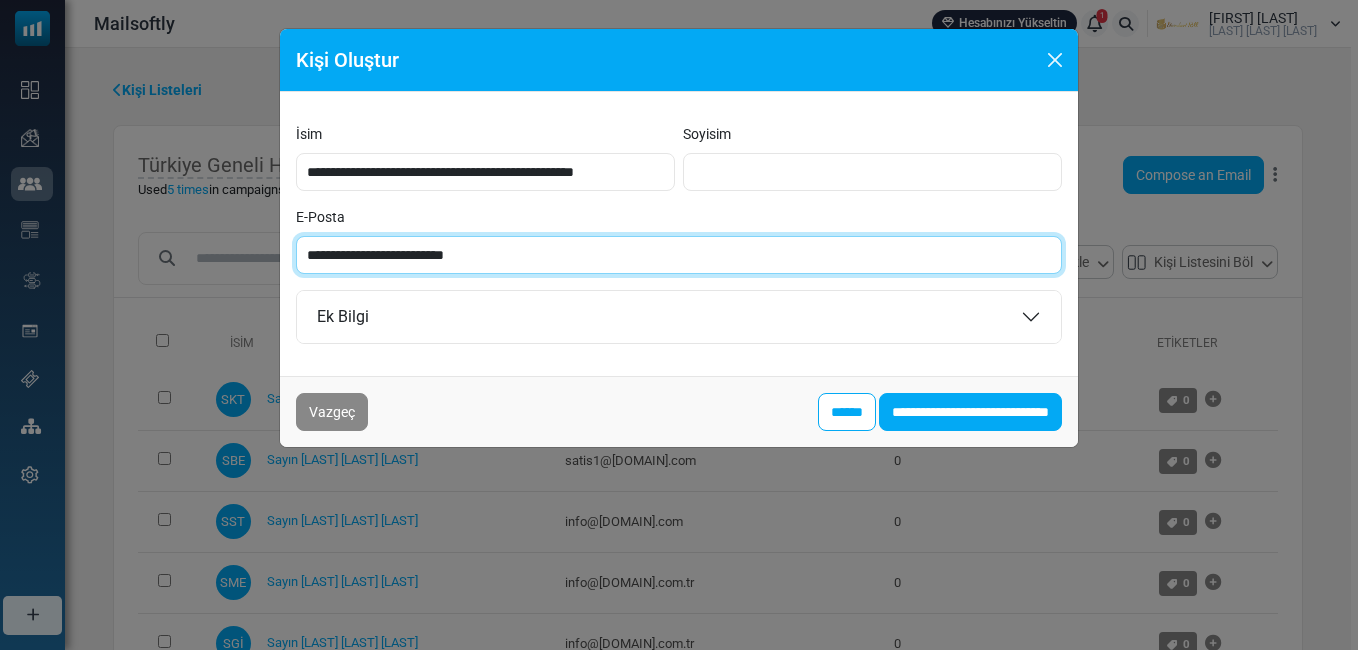 click on "**********" at bounding box center (679, 255) 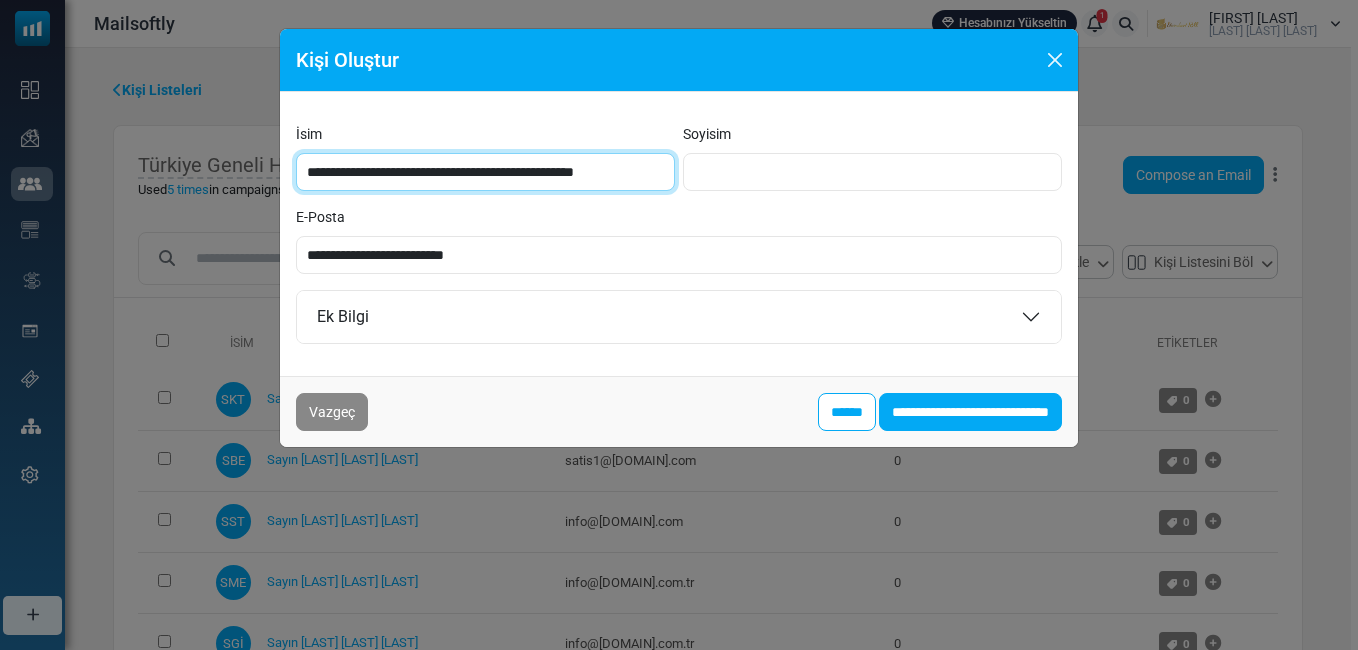 click on "**********" at bounding box center [485, 172] 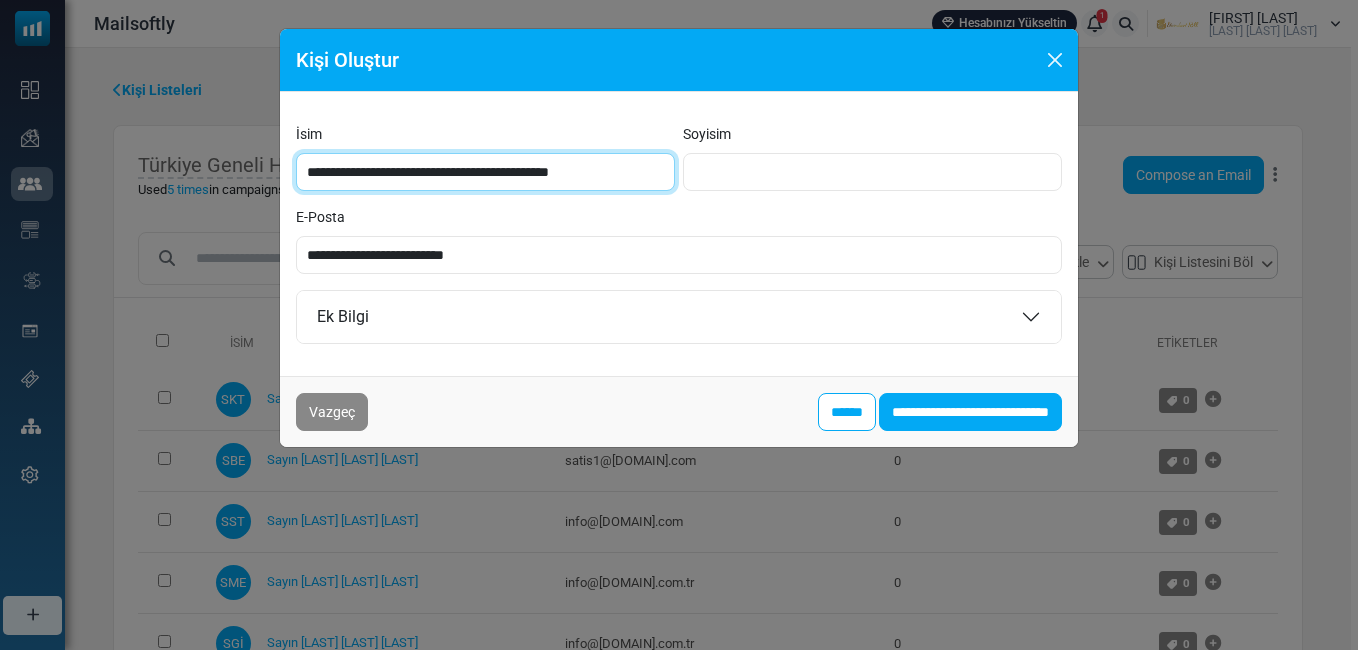 click on "**********" at bounding box center [485, 172] 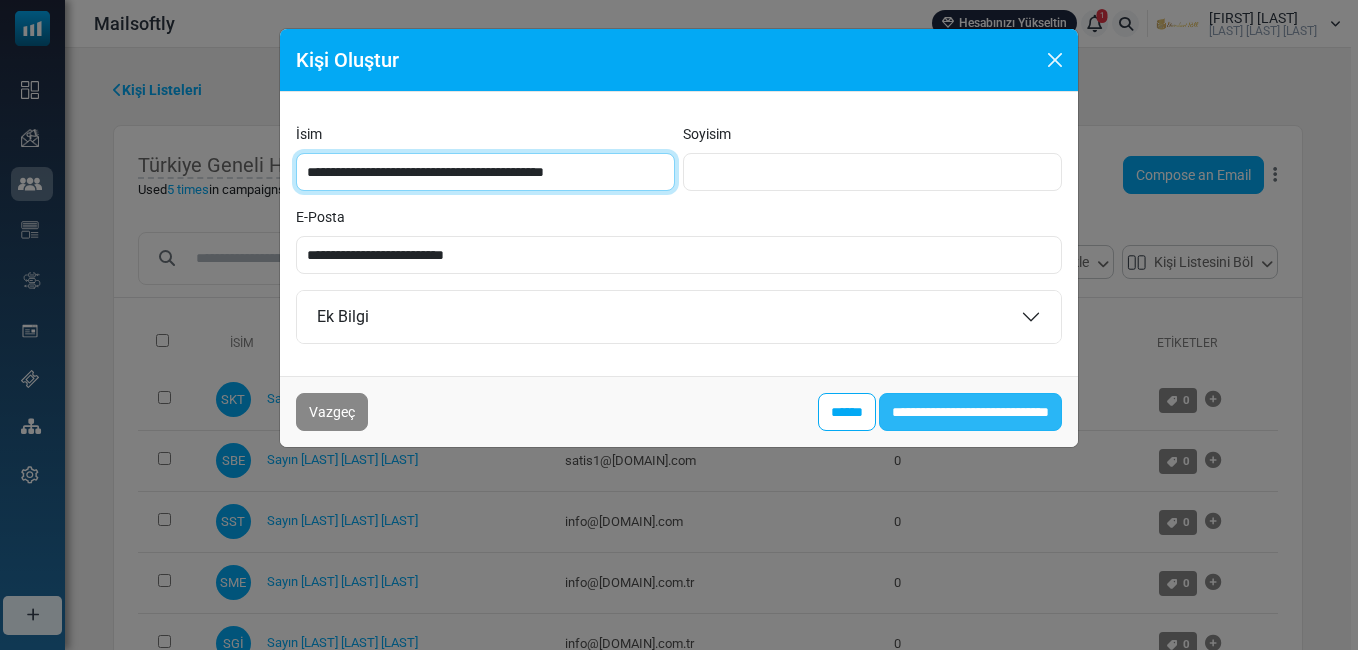 type on "**********" 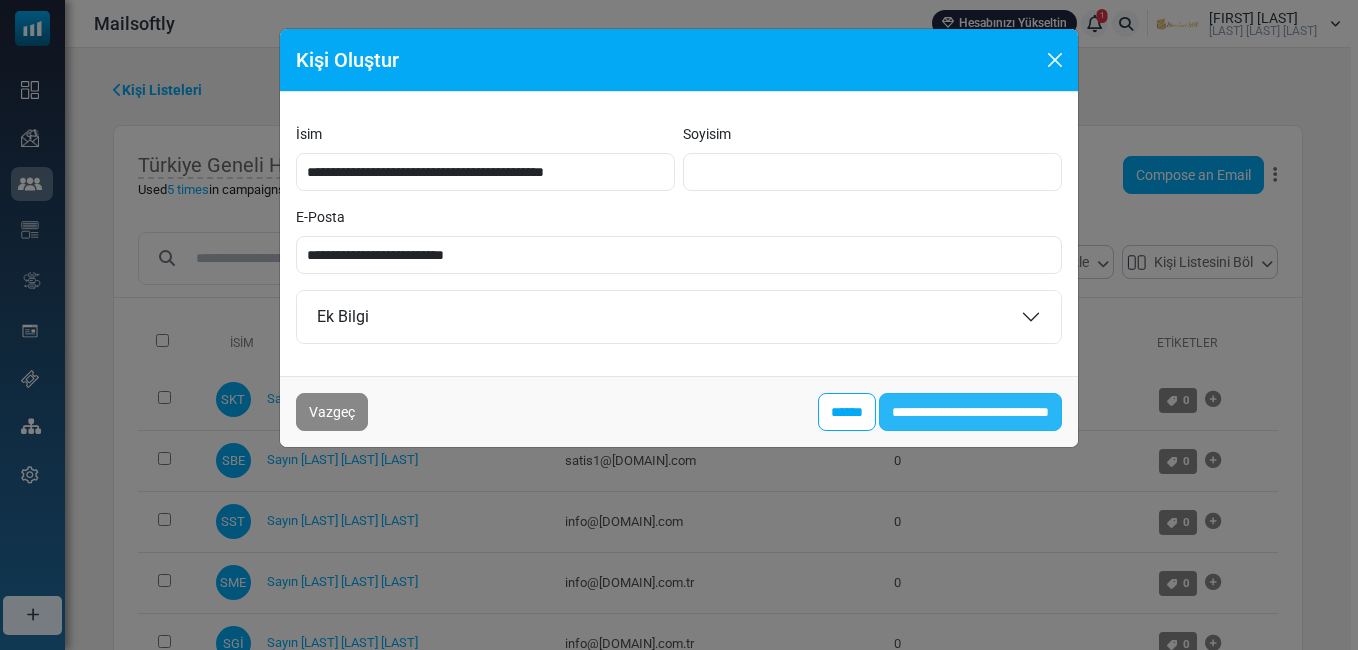 click on "**********" at bounding box center (970, 412) 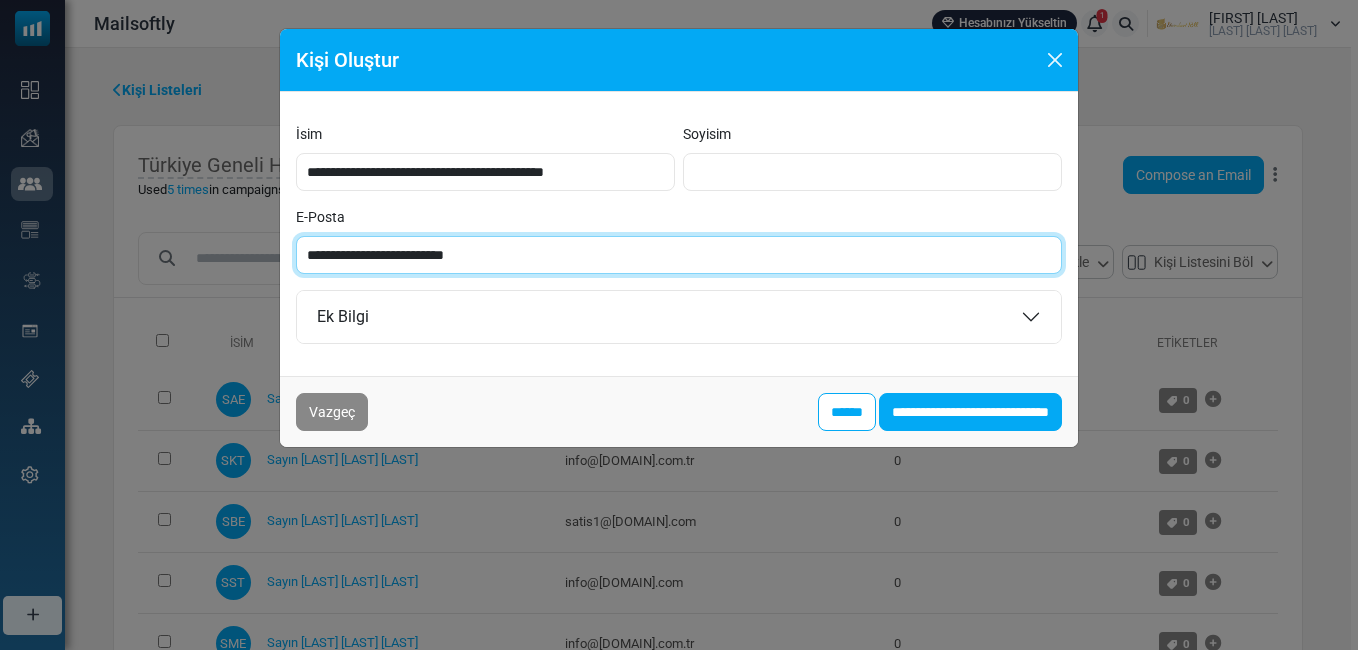 click on "**********" at bounding box center (679, 255) 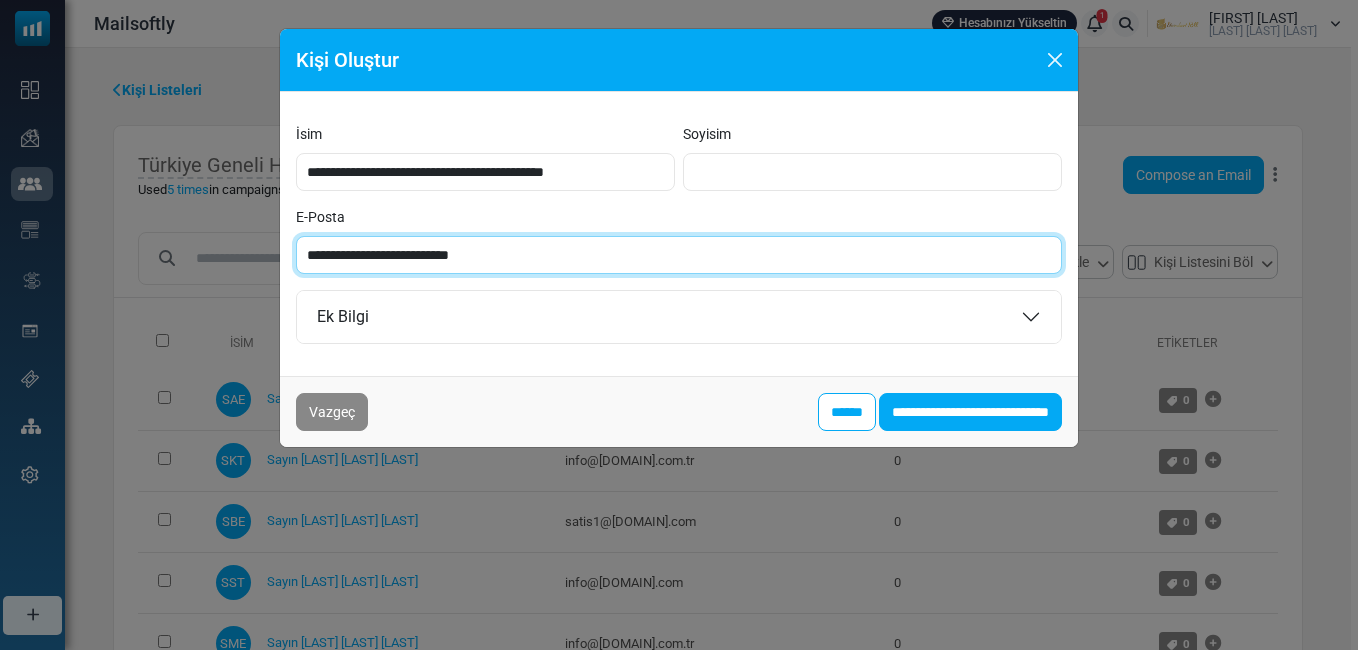 click on "**********" at bounding box center [679, 255] 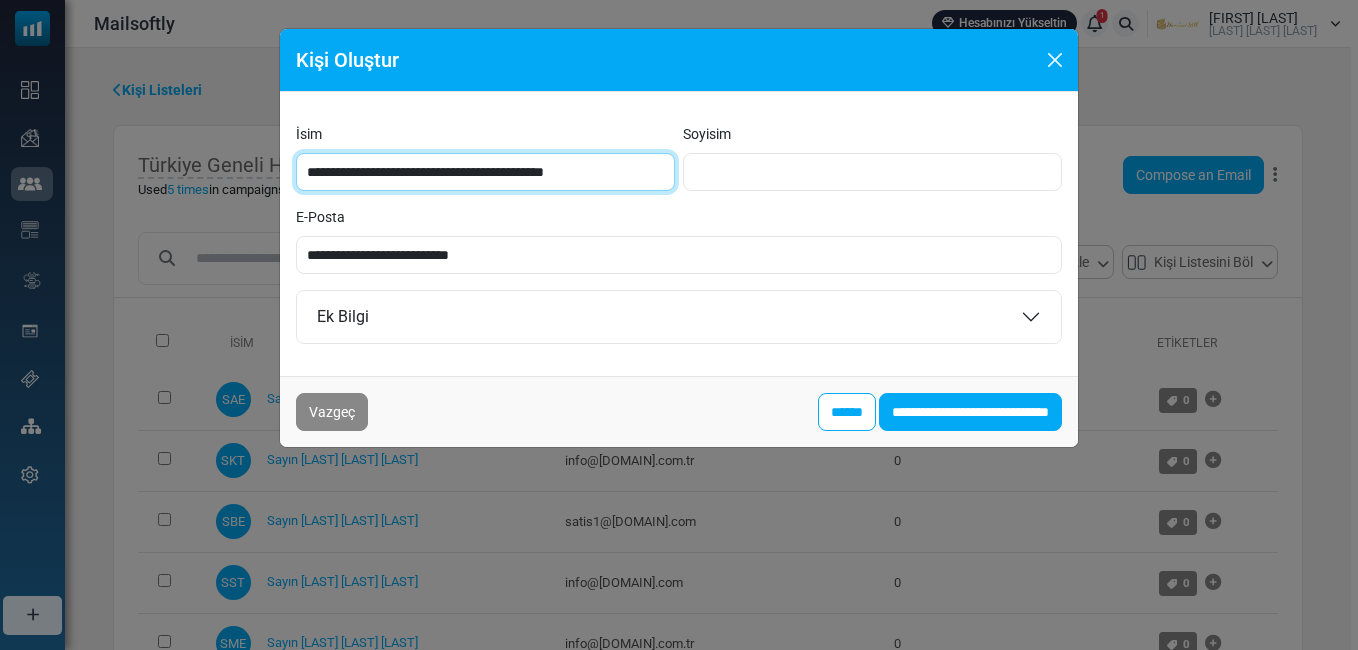 click on "**********" at bounding box center [485, 172] 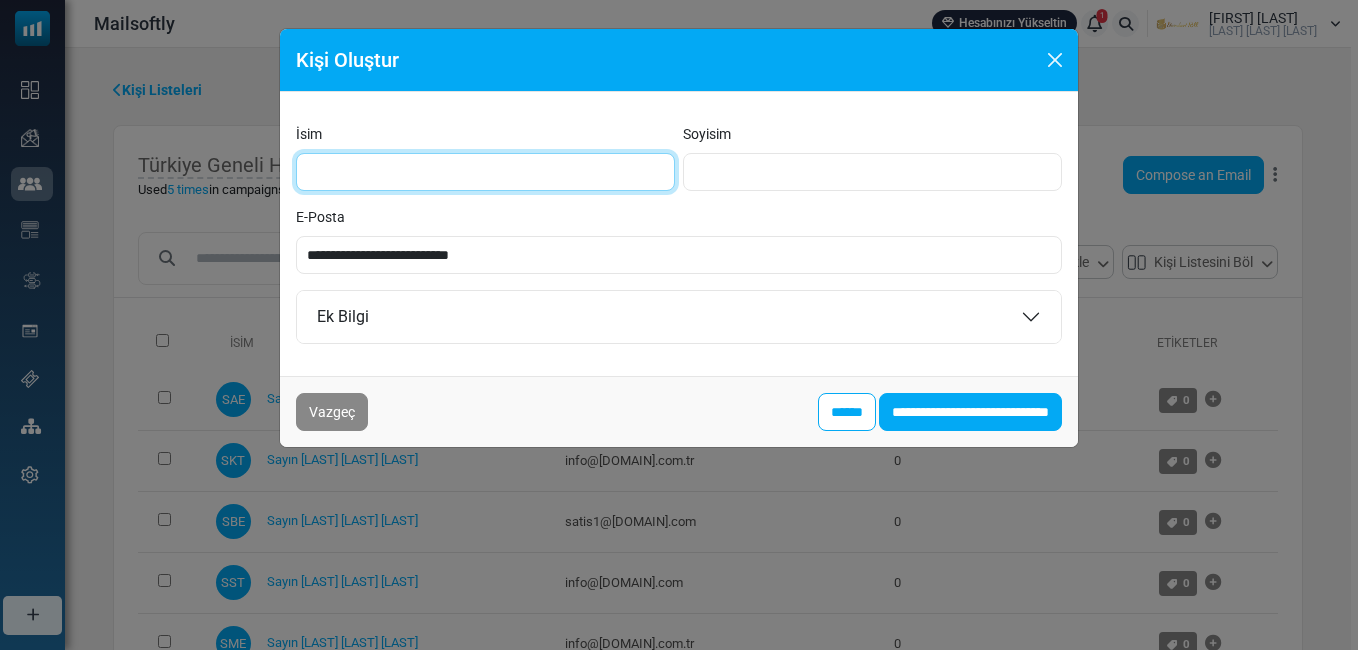 type on "**********" 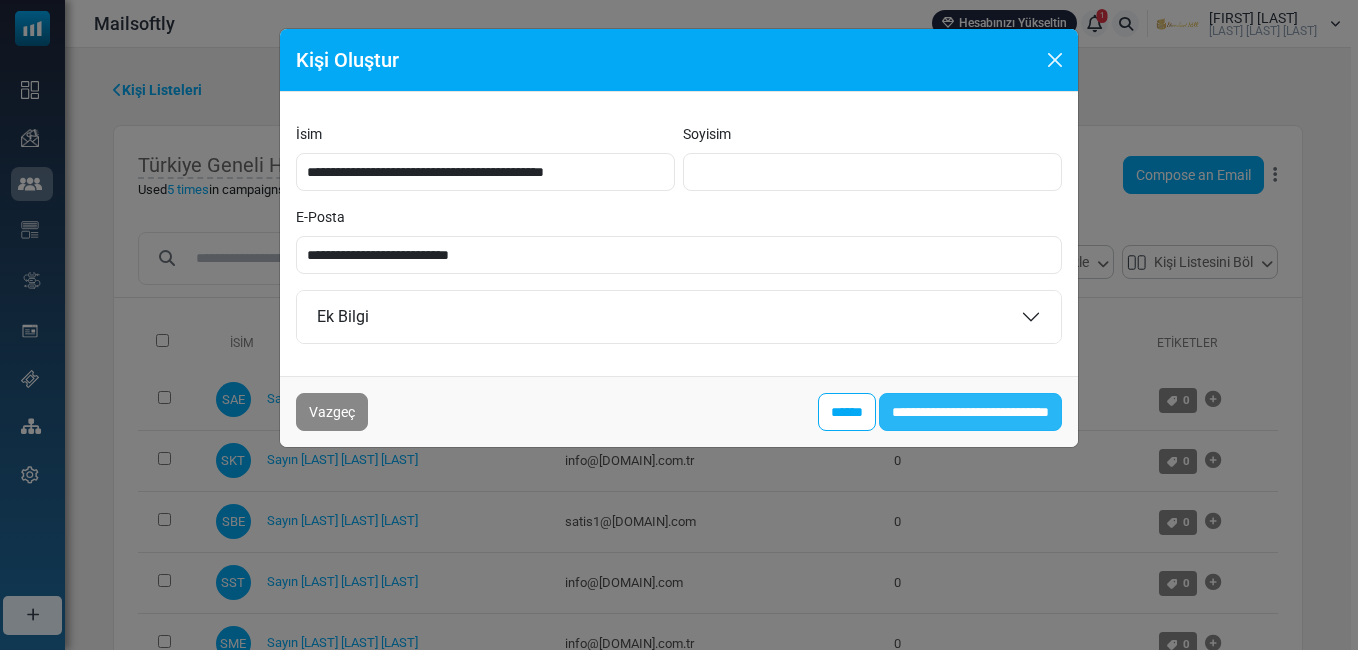 click on "**********" at bounding box center [970, 412] 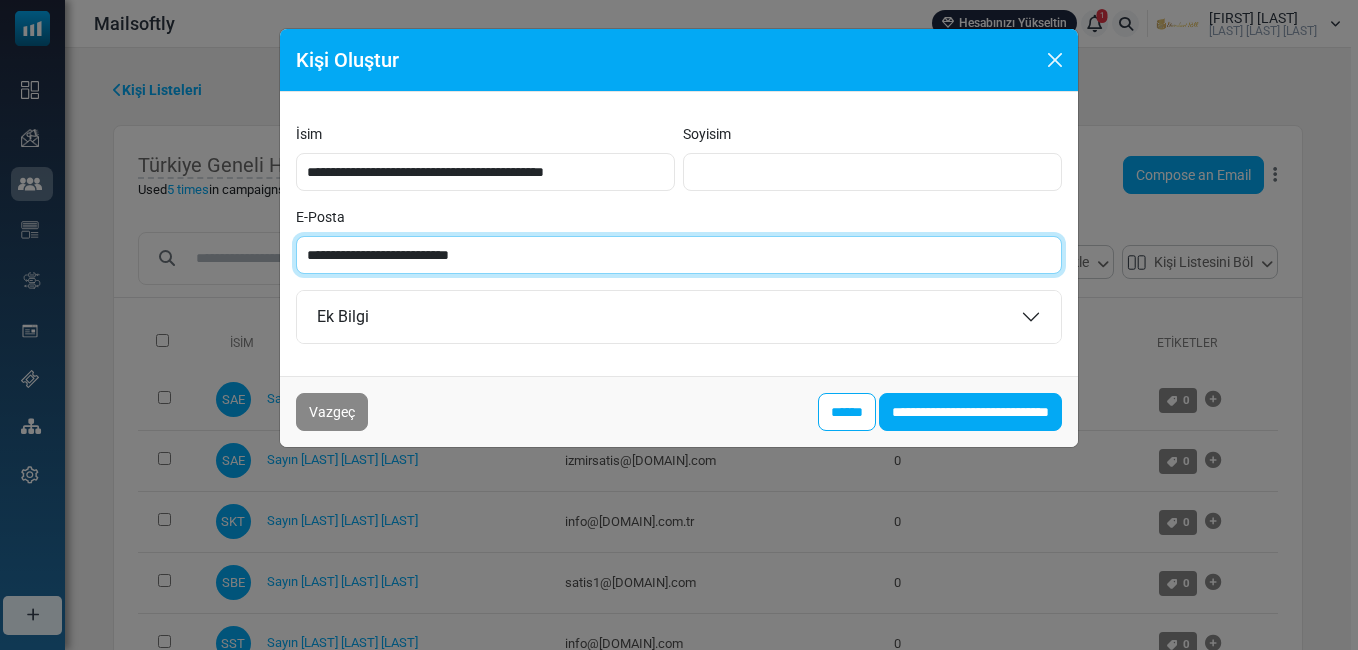 paste 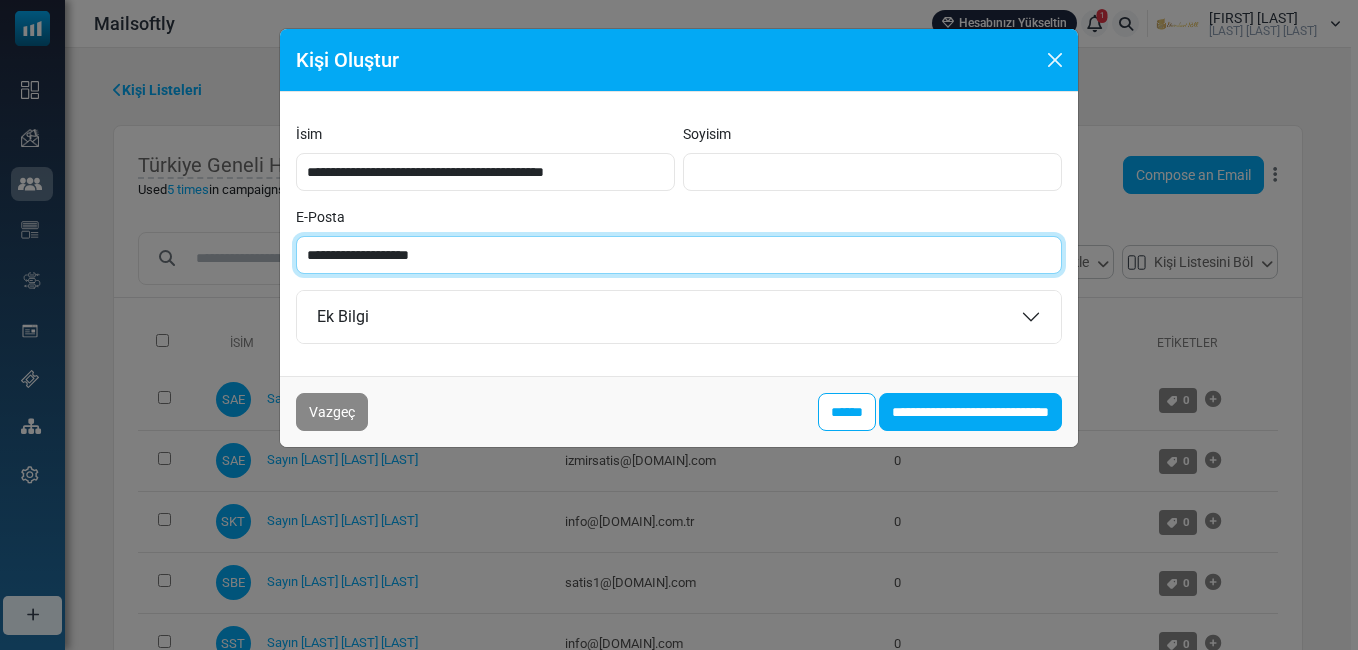 click on "**********" at bounding box center [679, 255] 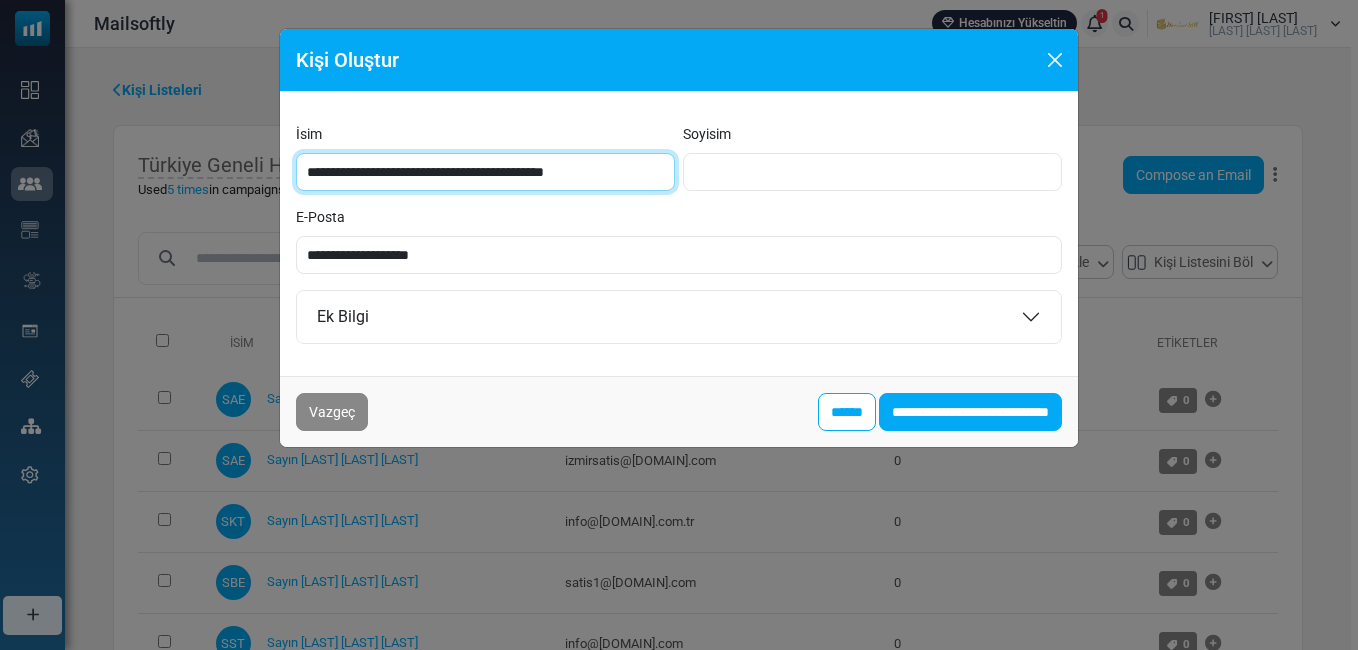 click on "**********" at bounding box center (485, 172) 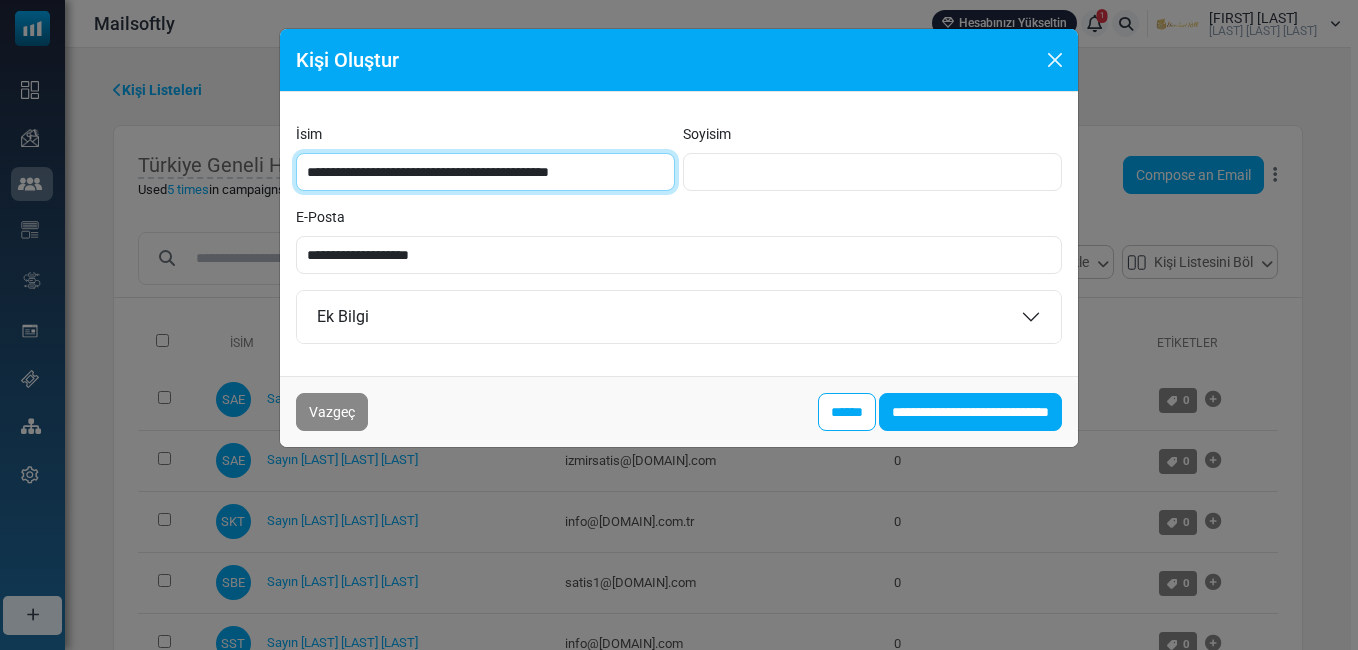 click on "**********" at bounding box center [485, 172] 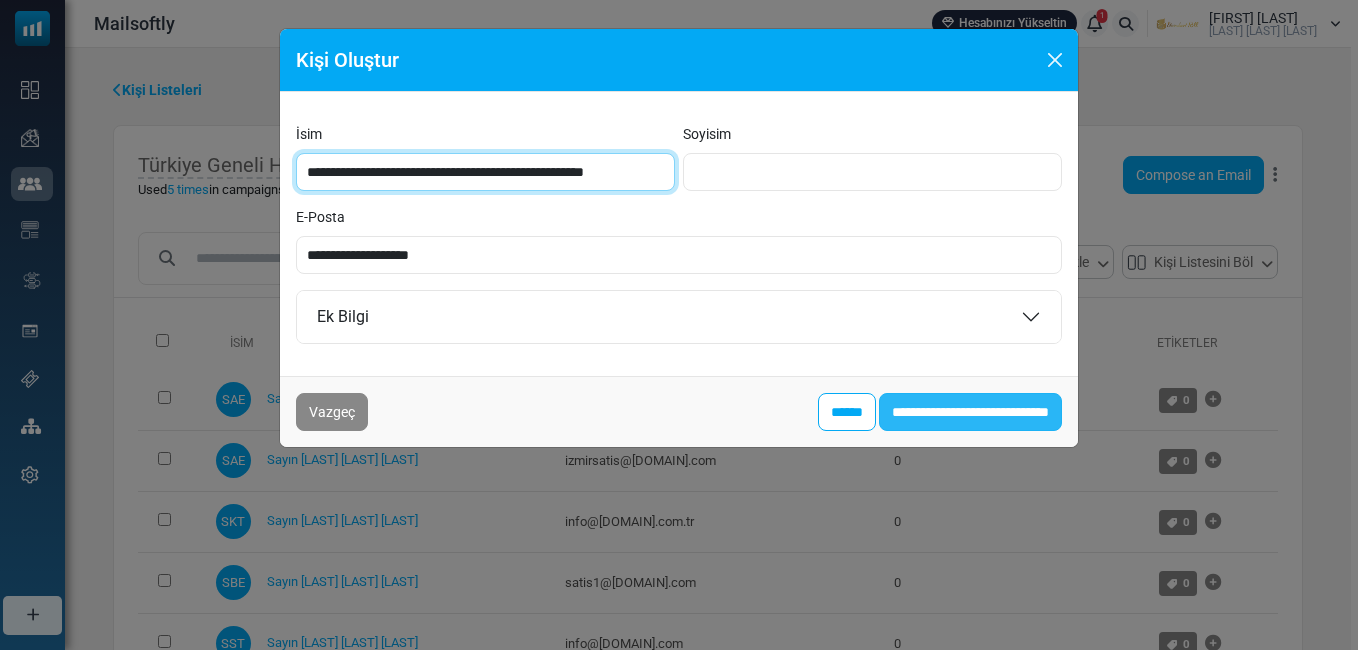 type on "**********" 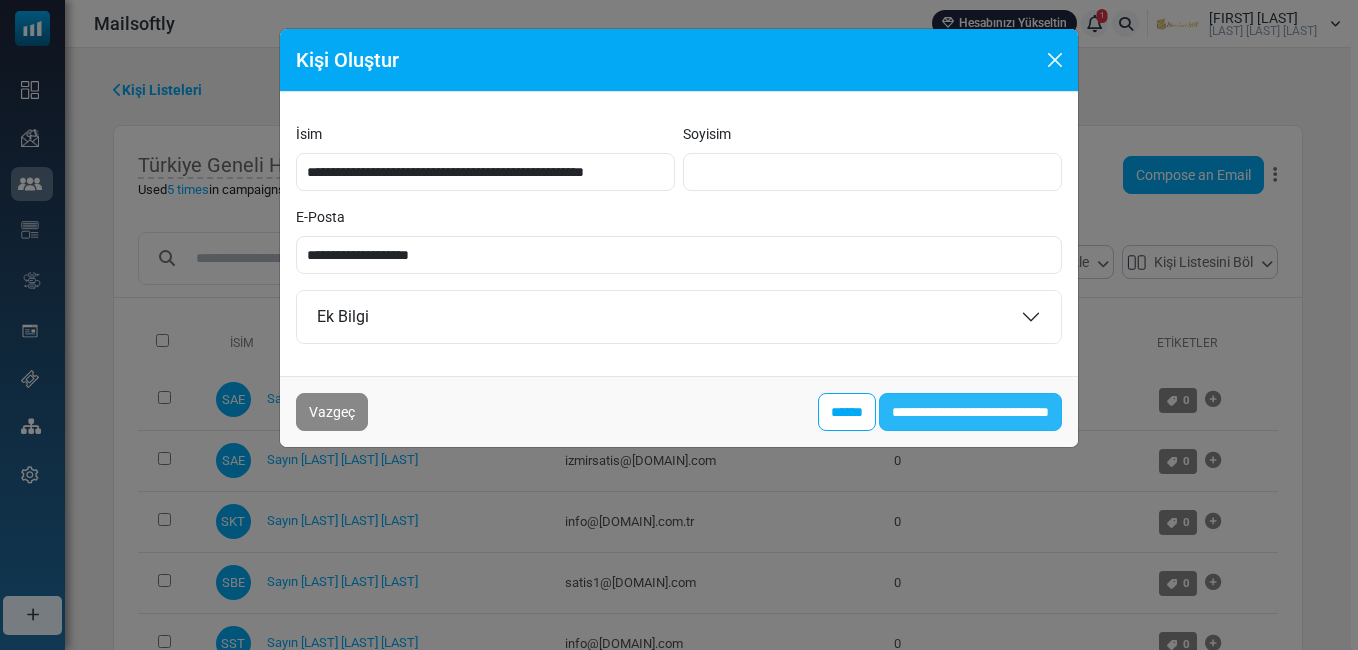 click on "**********" at bounding box center (970, 412) 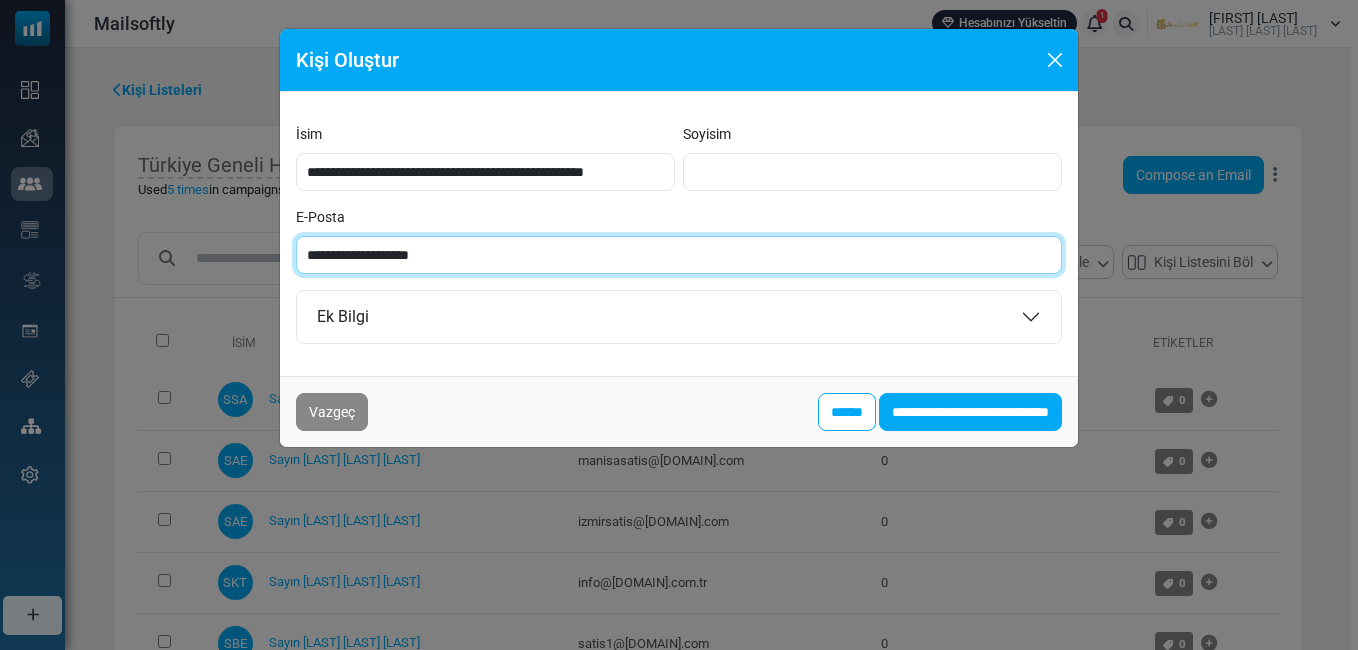 click on "**********" at bounding box center (679, 255) 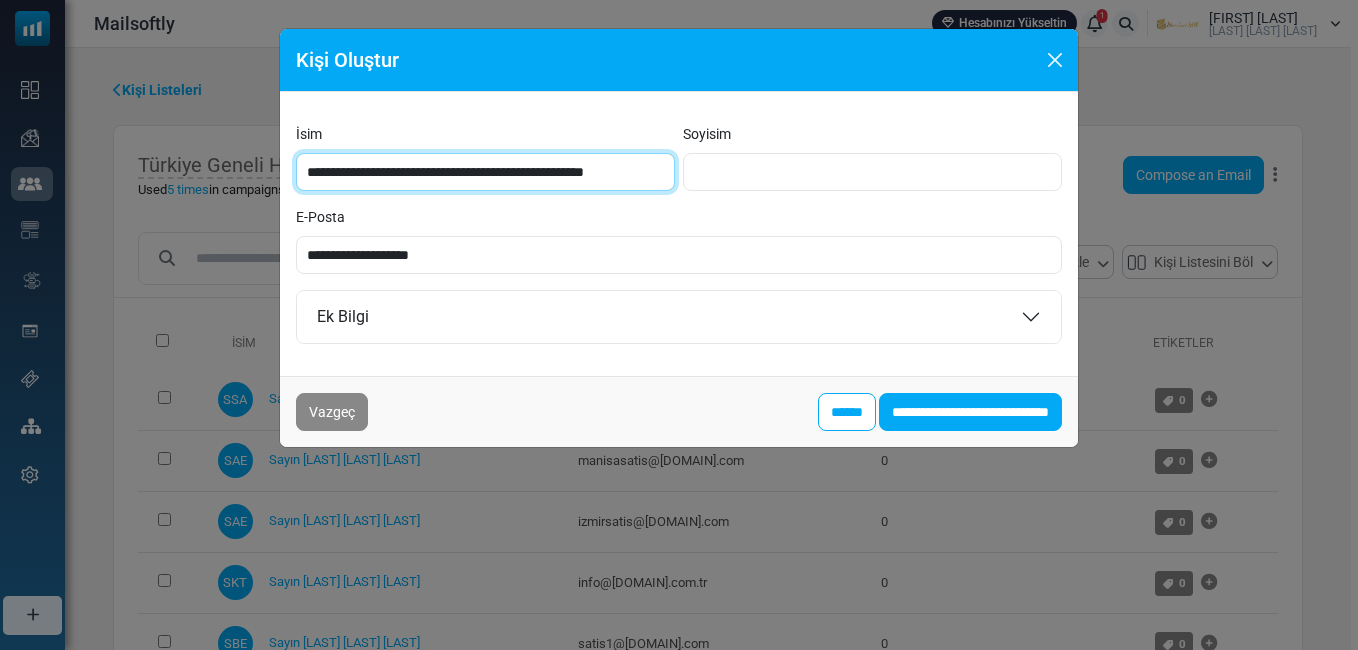 click on "**********" at bounding box center [485, 172] 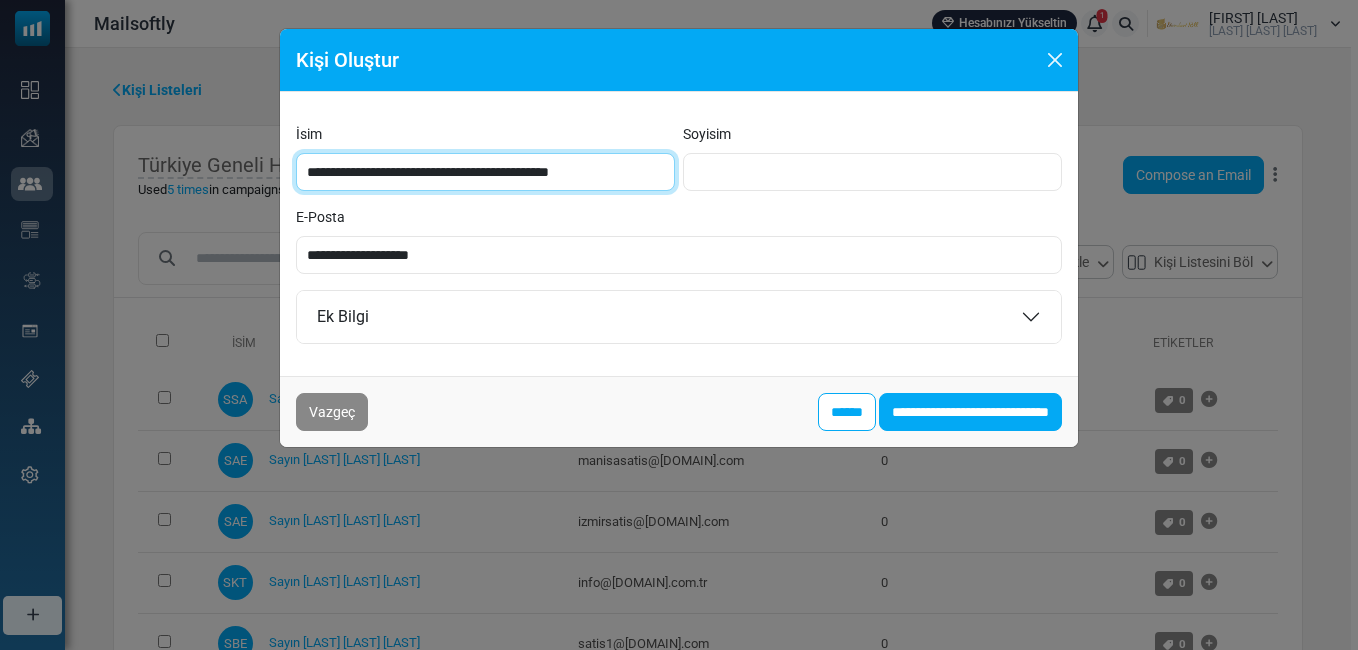 click on "**********" at bounding box center [485, 172] 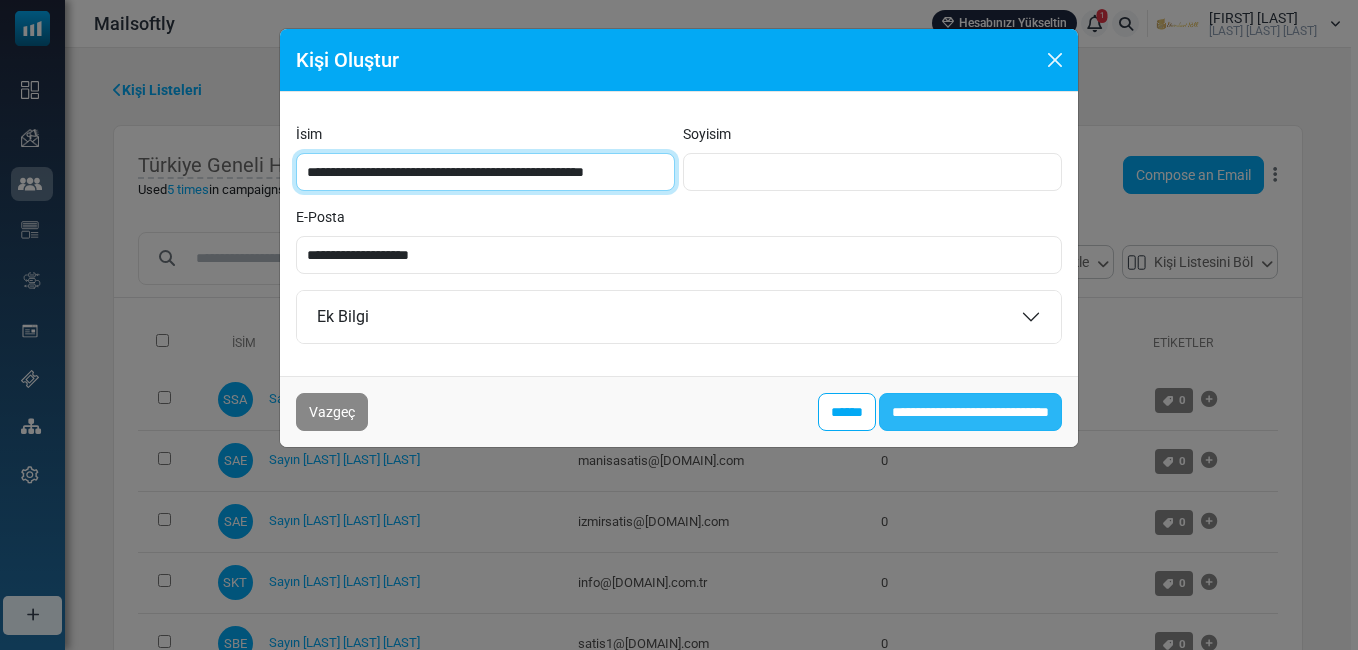 type on "**********" 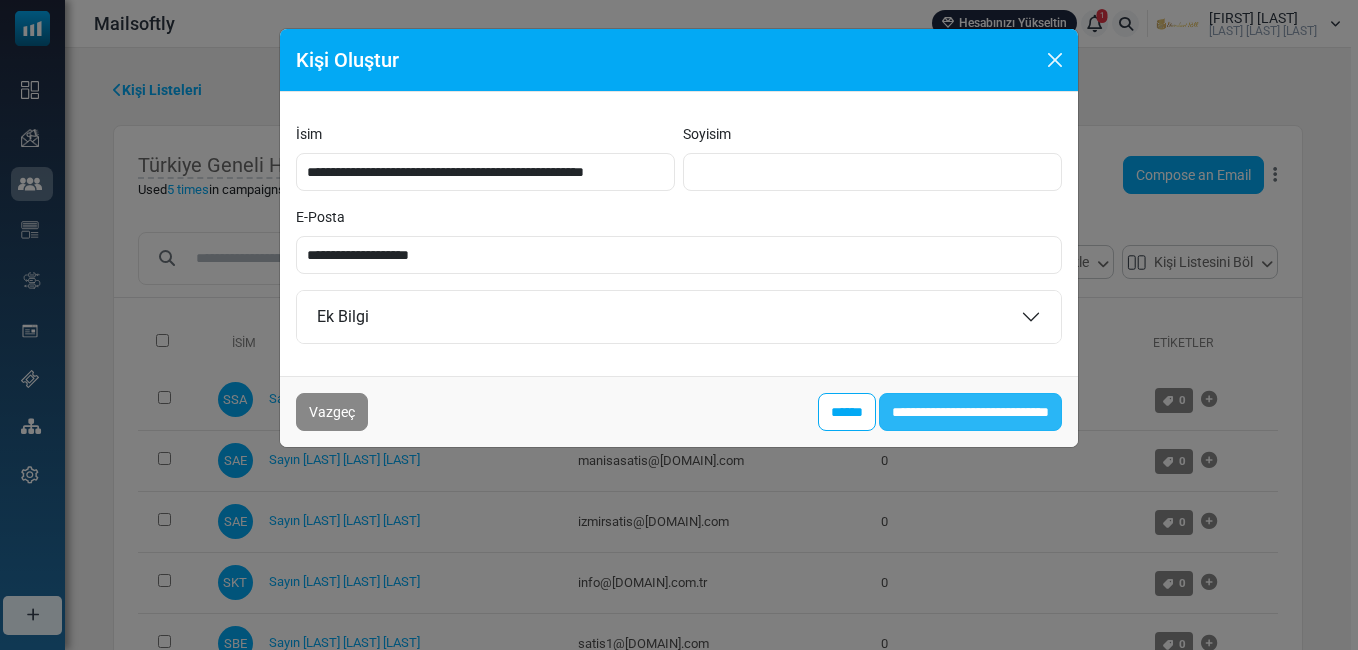 click on "**********" at bounding box center (970, 412) 